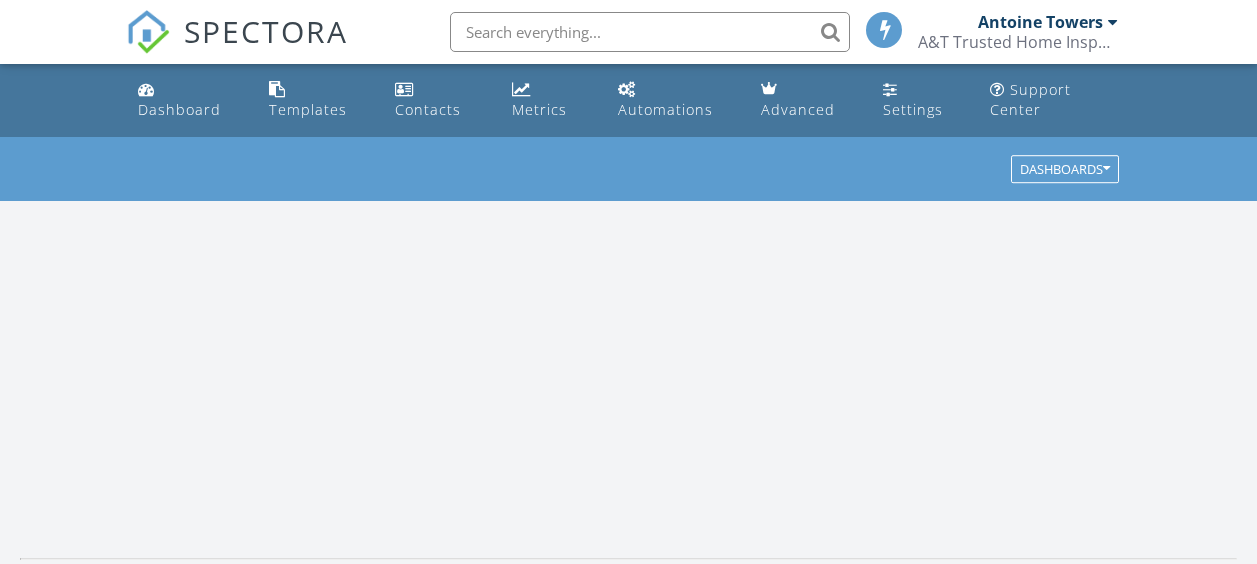 scroll, scrollTop: 0, scrollLeft: 0, axis: both 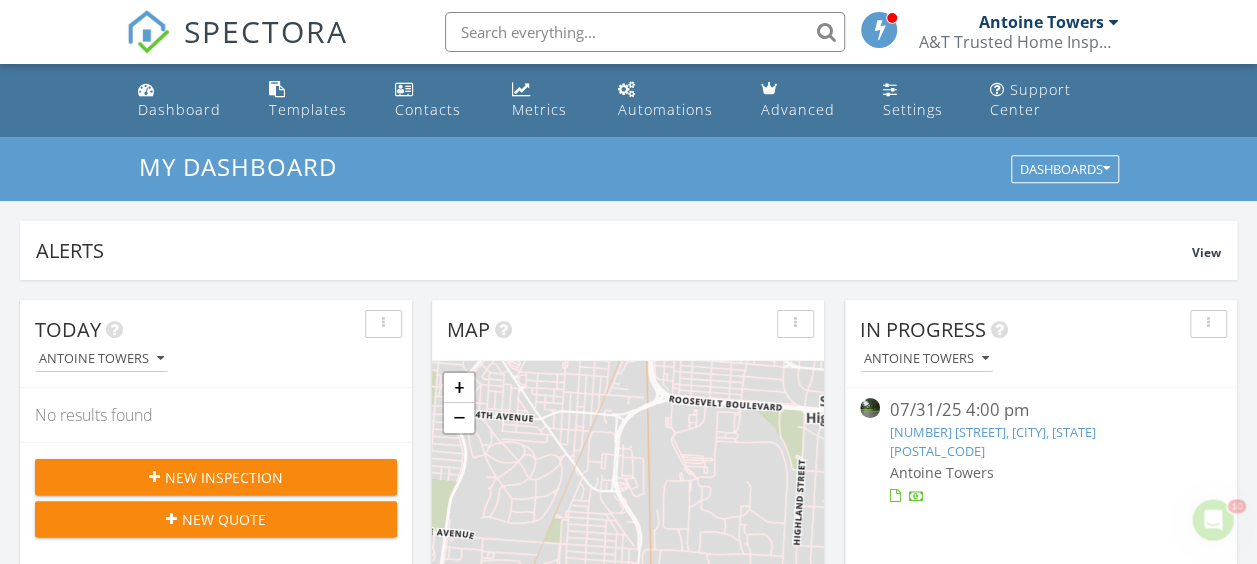 click on "[NUMBER] [STREET], [CITY], [STATE] [POSTAL_CODE]" at bounding box center (993, 441) 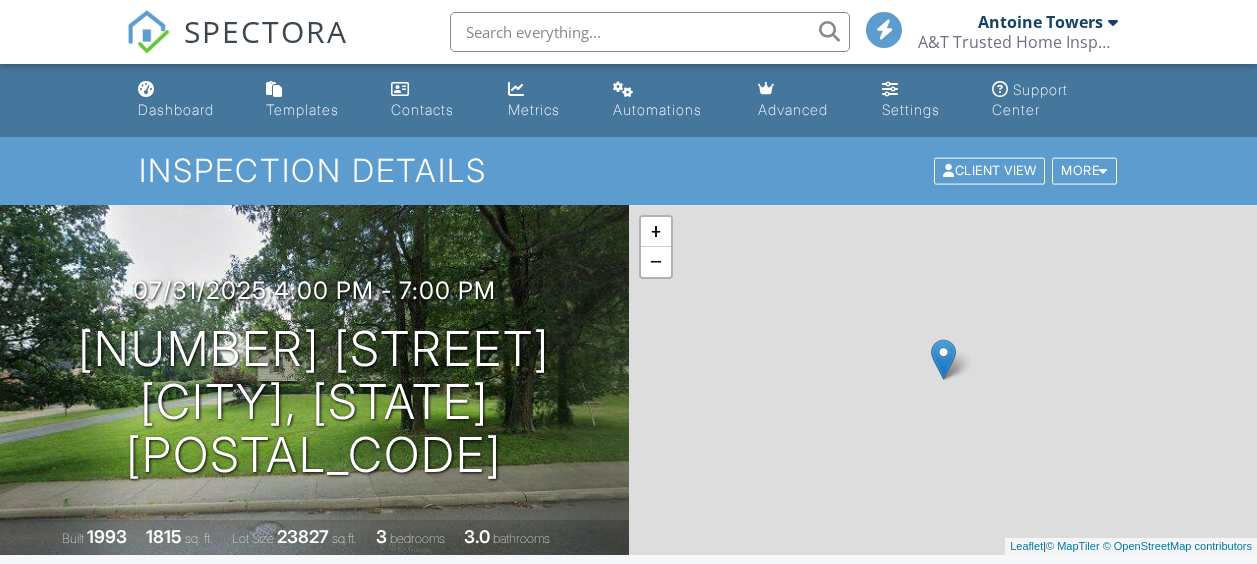 scroll, scrollTop: 0, scrollLeft: 0, axis: both 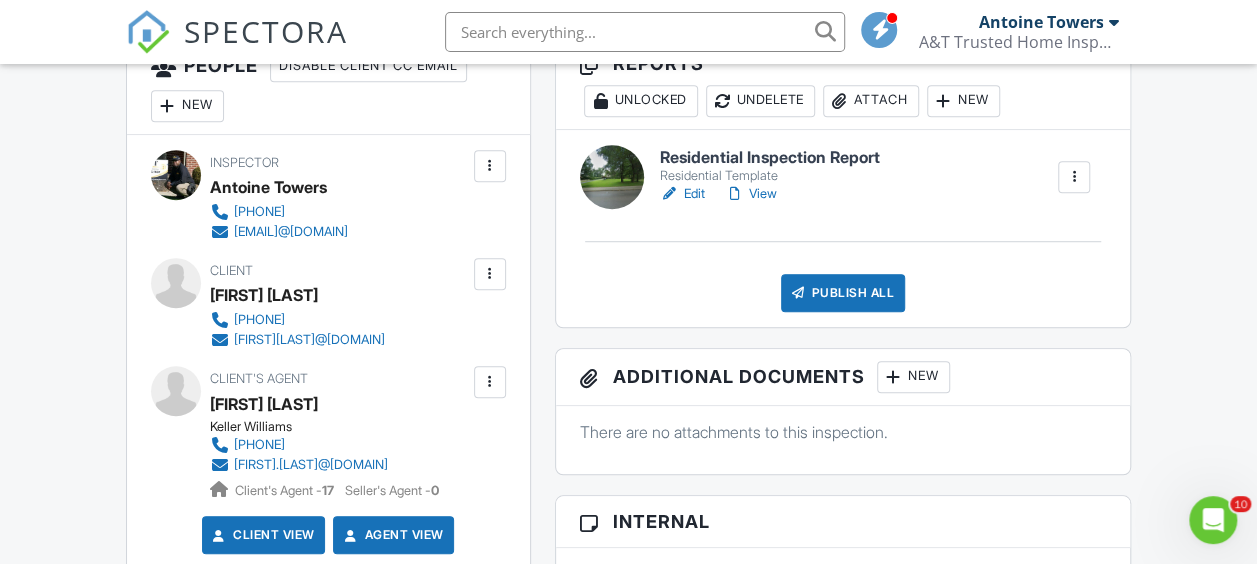 click on "Edit" at bounding box center (682, 194) 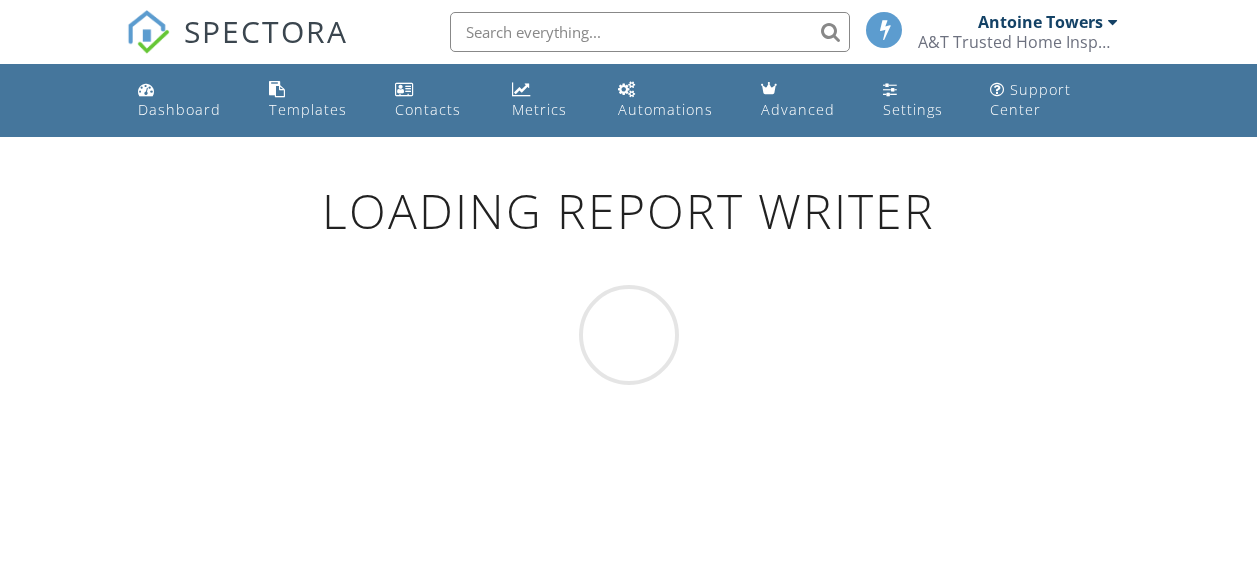 scroll, scrollTop: 0, scrollLeft: 0, axis: both 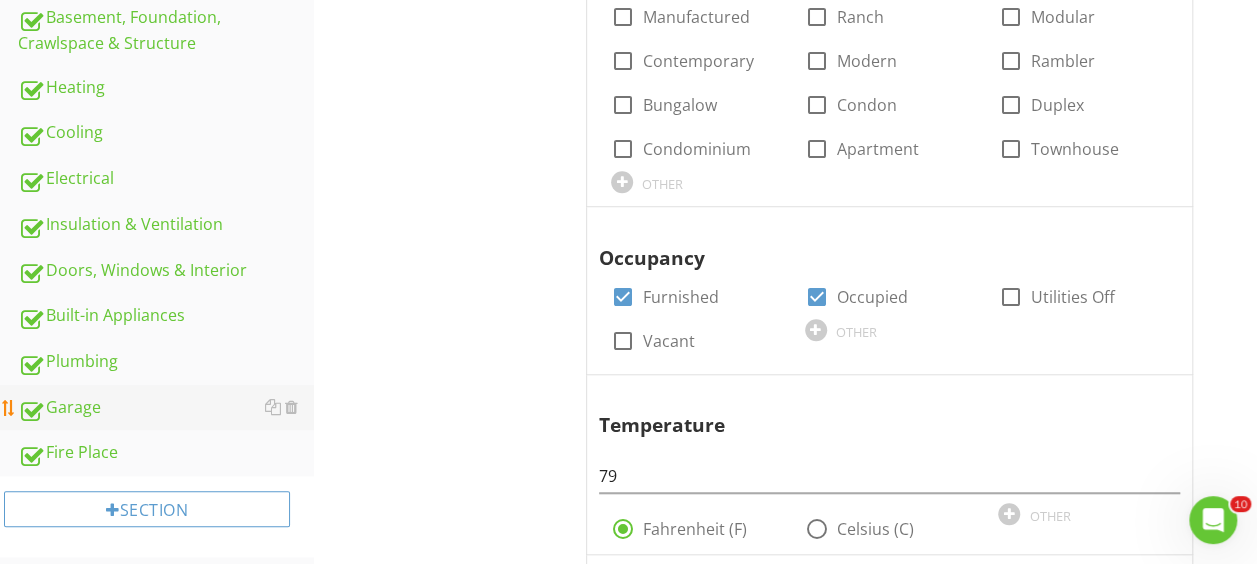 click on "Garage" at bounding box center [166, 408] 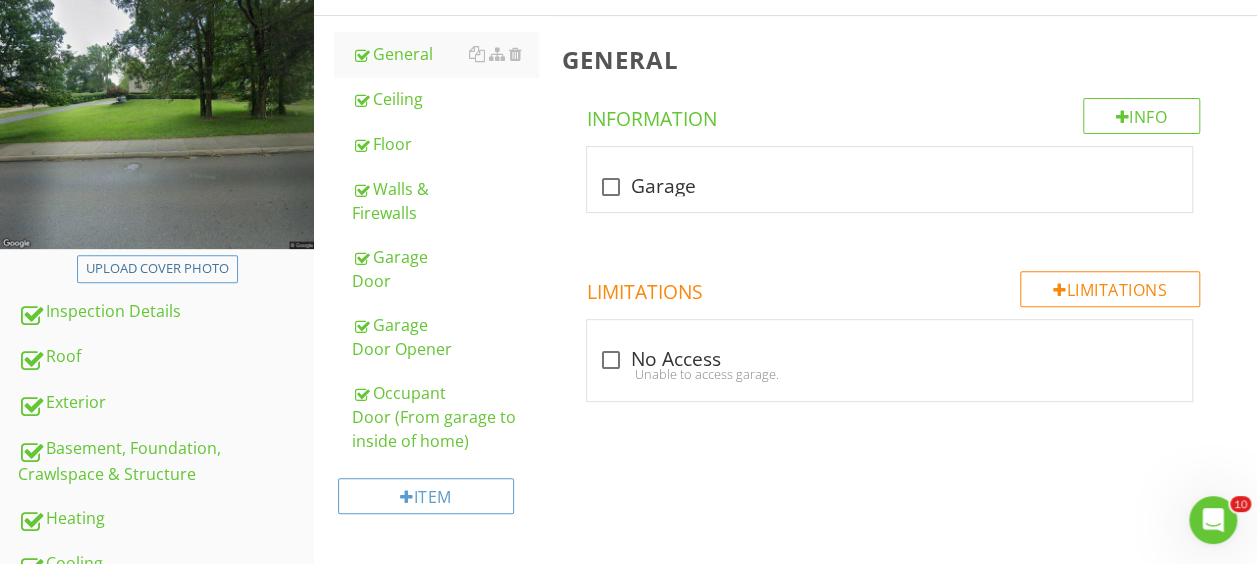 scroll, scrollTop: 269, scrollLeft: 0, axis: vertical 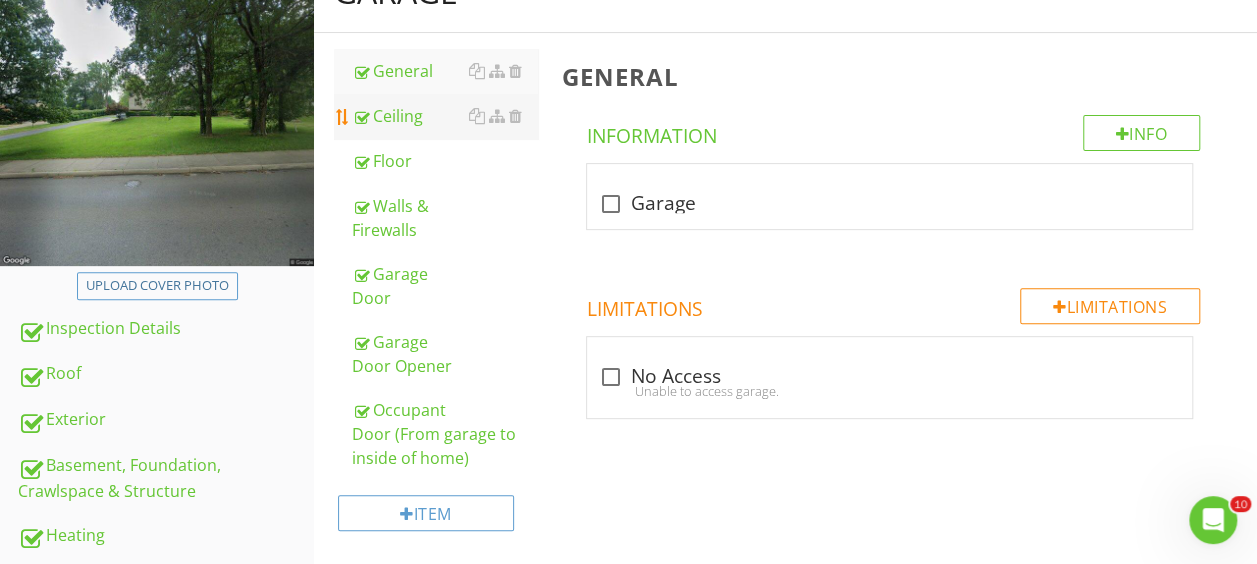 click on "Ceiling" at bounding box center (445, 116) 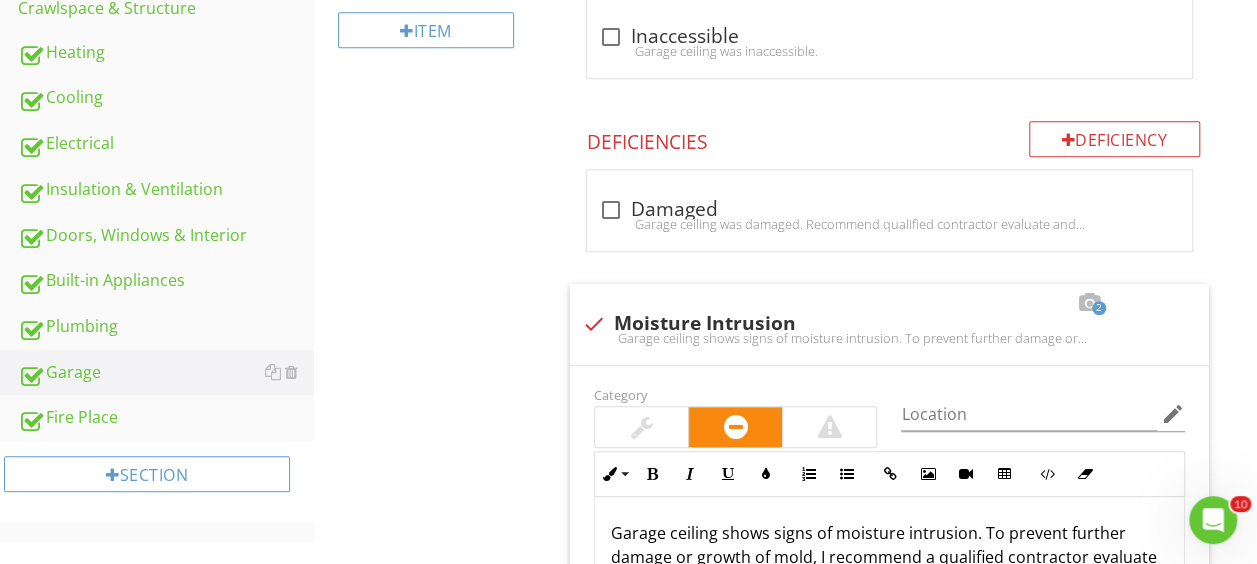 scroll, scrollTop: 754, scrollLeft: 0, axis: vertical 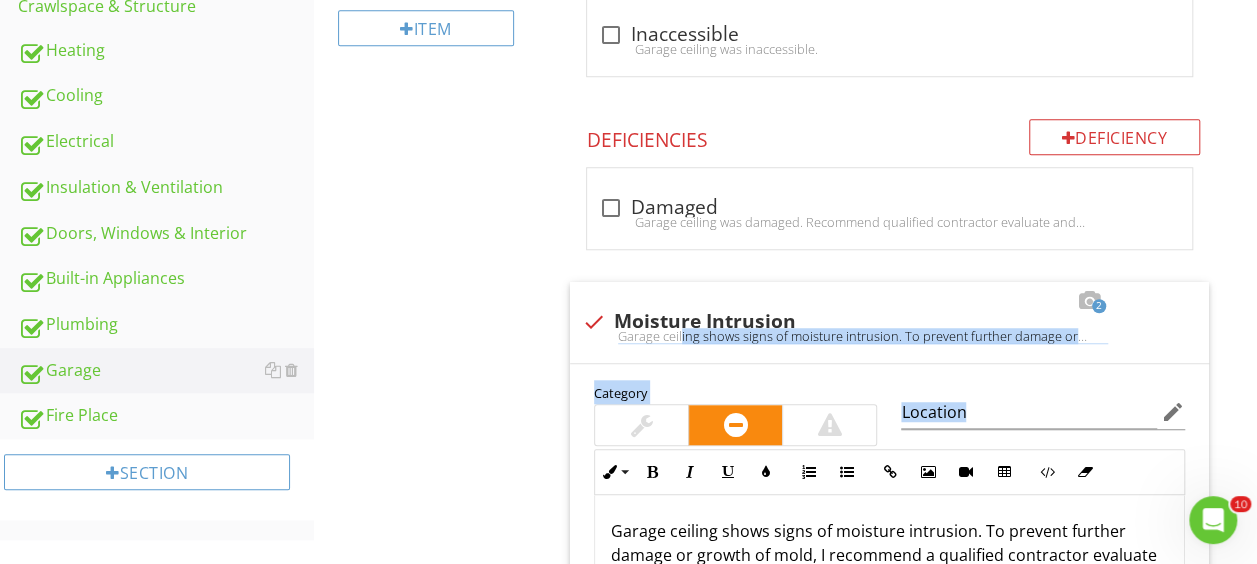 drag, startPoint x: 1248, startPoint y: 319, endPoint x: 1241, endPoint y: 371, distance: 52.46904 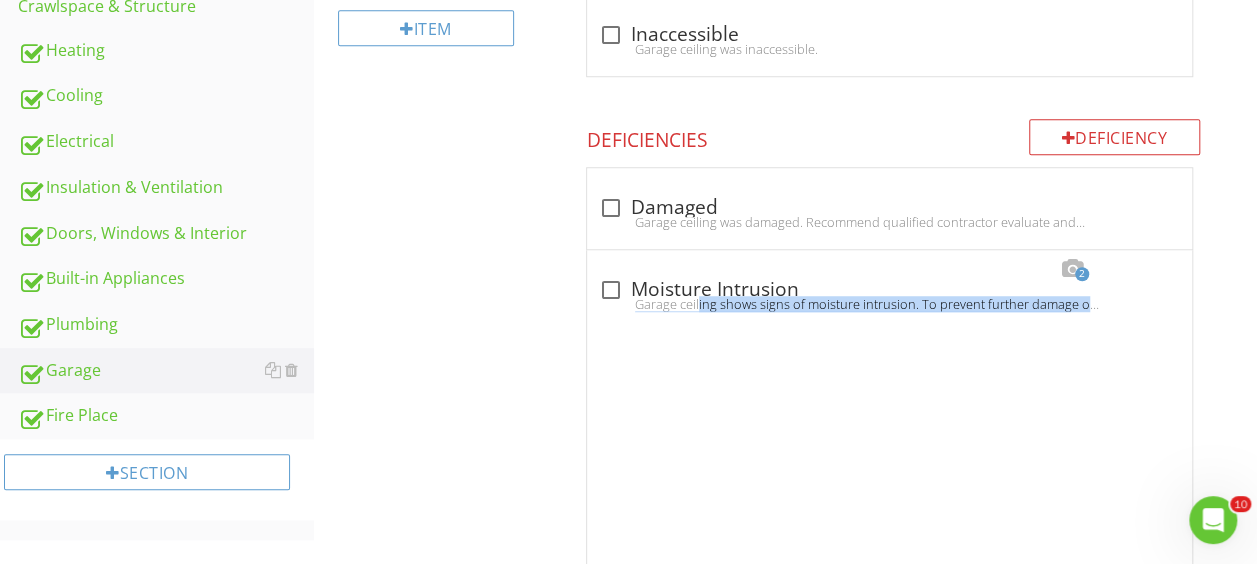 scroll, scrollTop: 730, scrollLeft: 0, axis: vertical 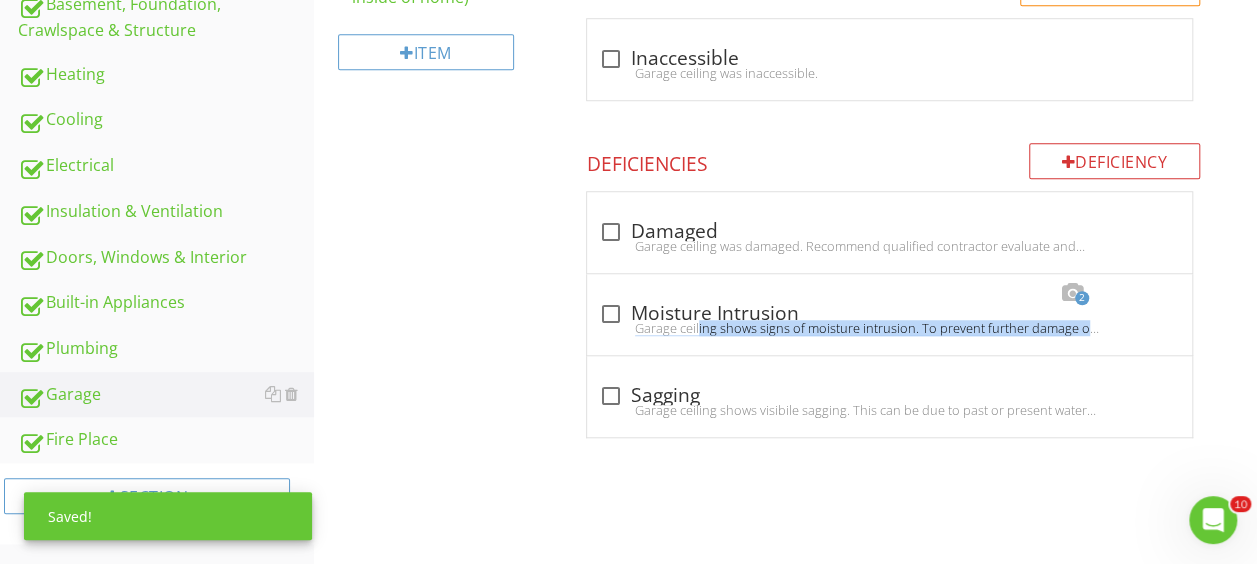 click on "check_box_outline_blank
Damaged
Garage ceiling was damaged. Recommend qualified contractor evaluate and repair to prevent moisture intrusion.
2         check_box_outline_blank
Moisture Intrusion
Garage ceiling shows signs of moisture intrusion. To prevent further damage or growth of mold, I recommend a qualified contractor evaluate the source of moisture instrusion.
check_box_outline_blank
Sagging
Garage ceiling shows visibile sagging. This can be due to past or present water damage. I recommend a qualified contractor evaluate  repair." at bounding box center [893, 314] 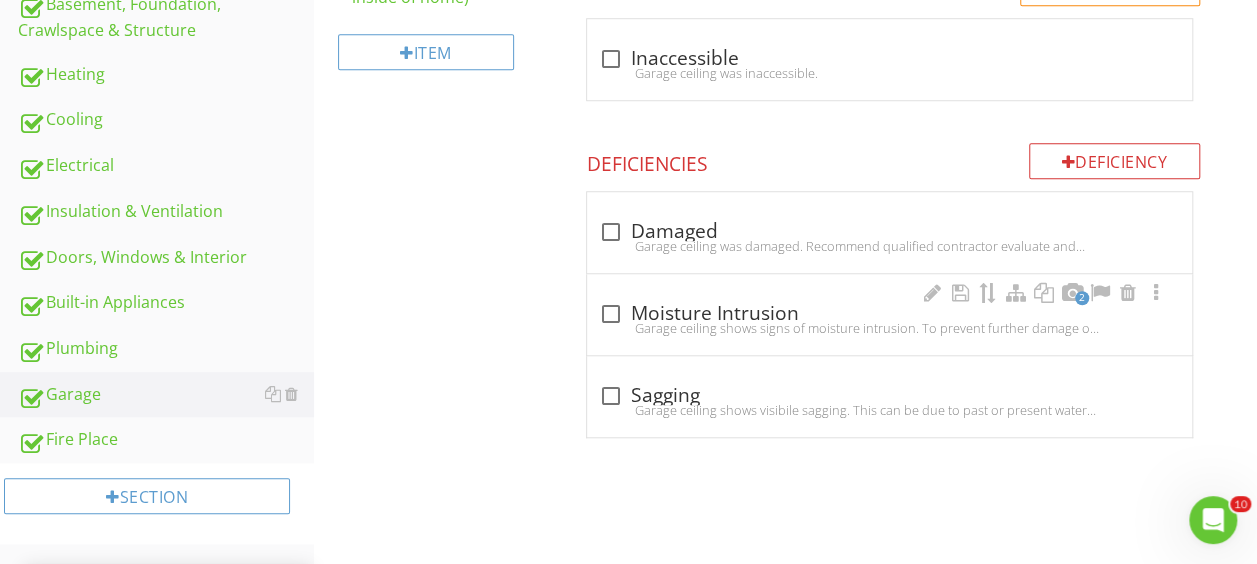 click on "Garage ceiling shows signs of moisture intrusion. To prevent further damage or growth of mold, I recommend a qualified contractor evaluate the source of moisture instrusion." at bounding box center (889, 328) 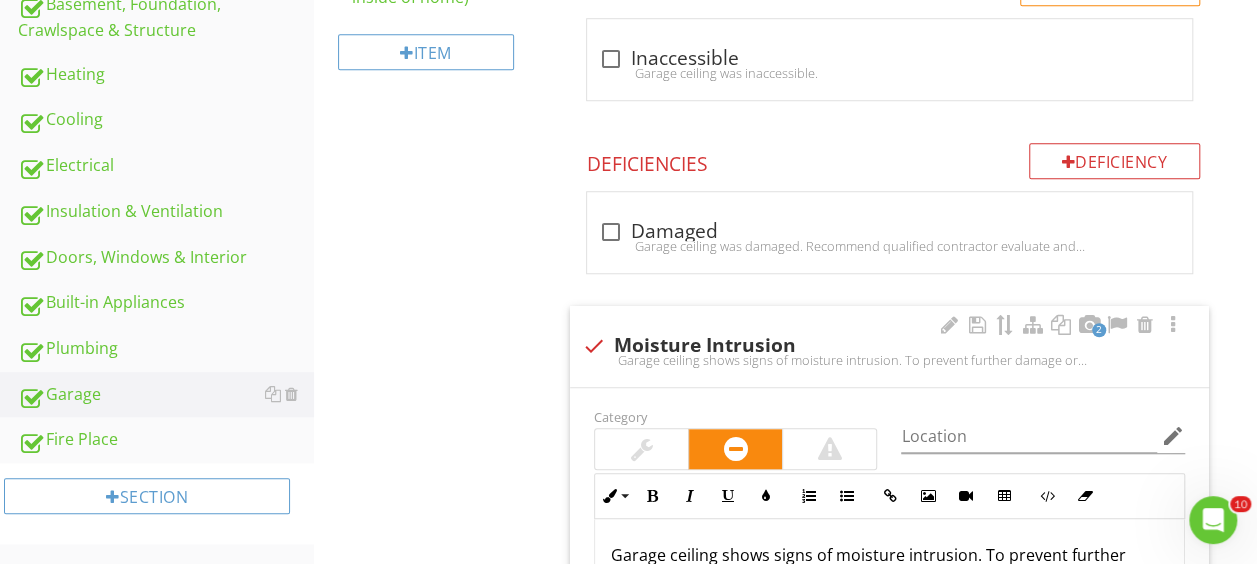 scroll, scrollTop: 754, scrollLeft: 0, axis: vertical 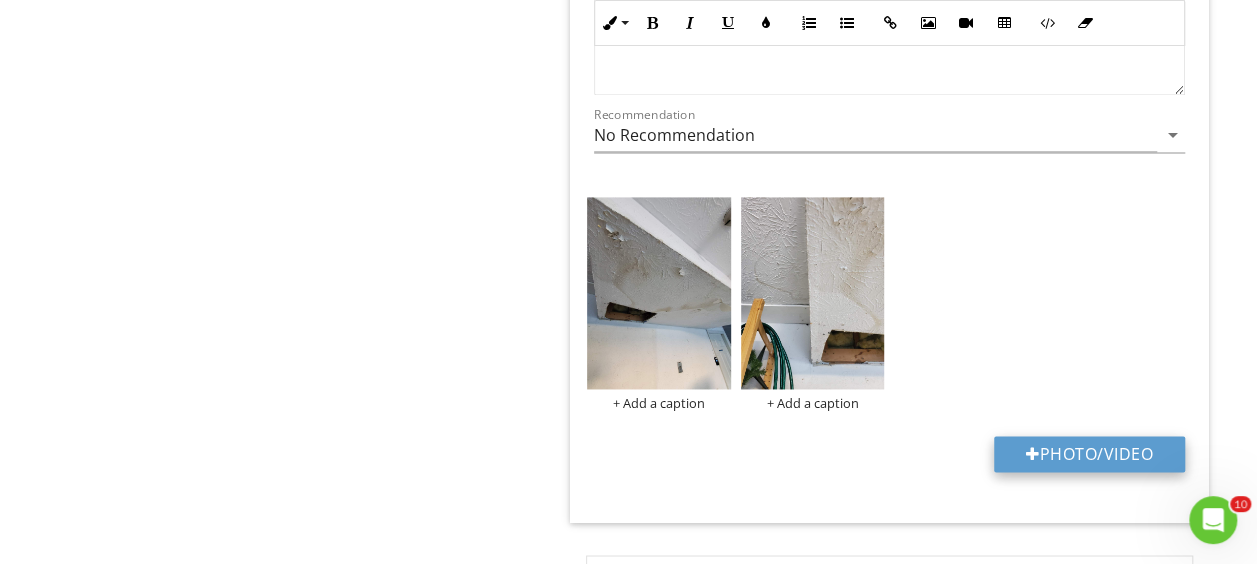 click on "Photo/Video" at bounding box center [1089, 454] 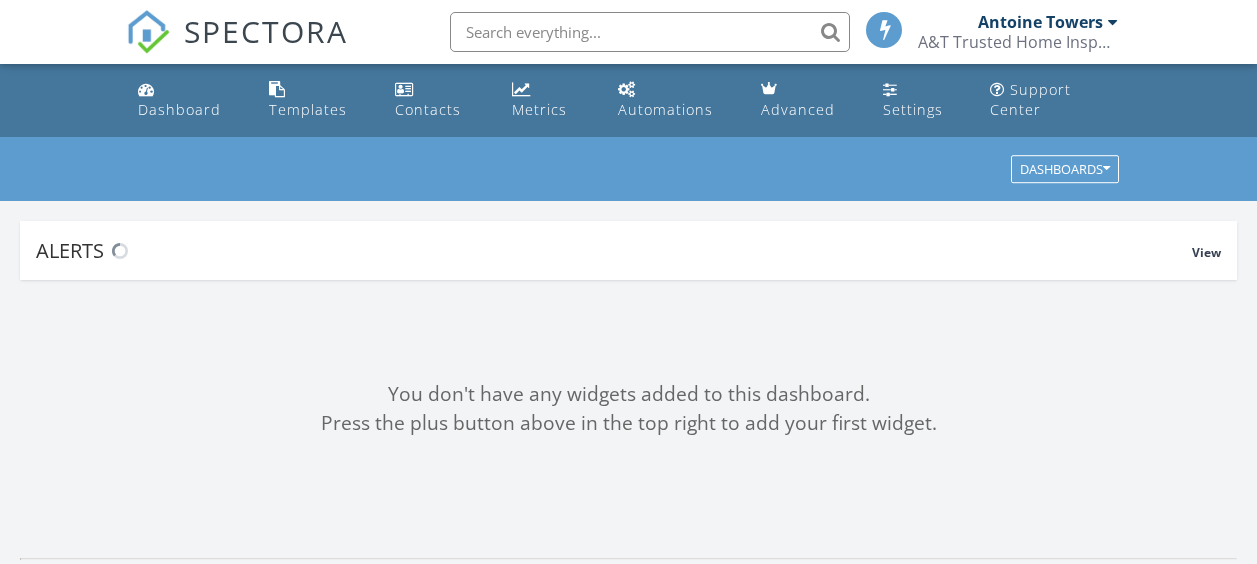 scroll, scrollTop: 0, scrollLeft: 0, axis: both 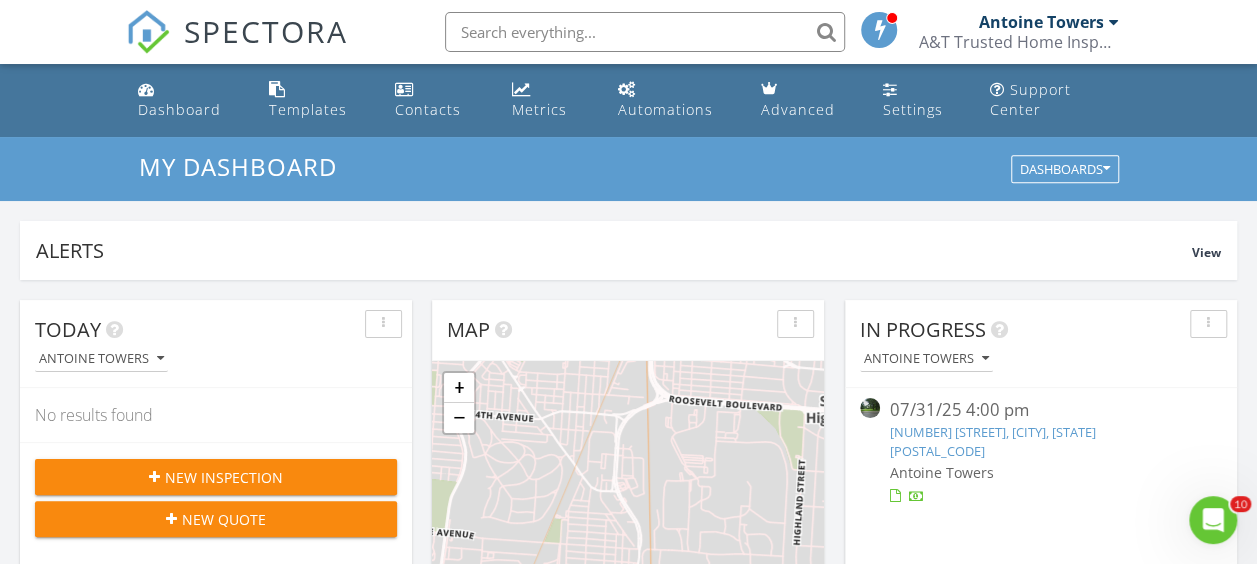 click on "[NUMBER] [STREET], [CITY], [STATE] [POSTAL_CODE]" at bounding box center [993, 441] 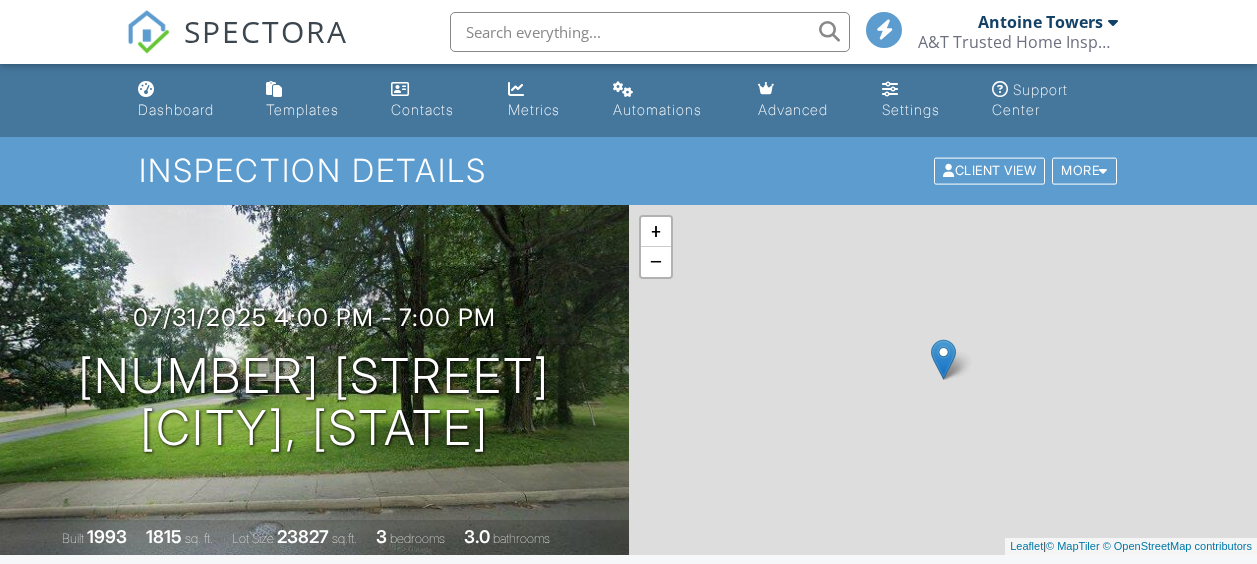 scroll, scrollTop: 0, scrollLeft: 0, axis: both 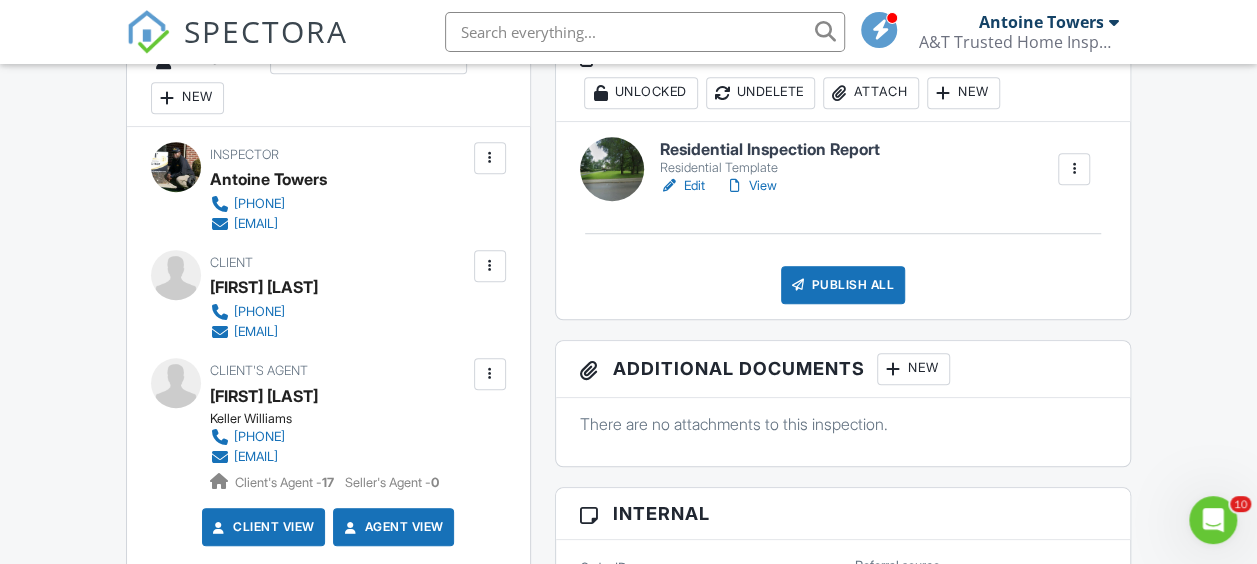 click on "Edit" at bounding box center (682, 186) 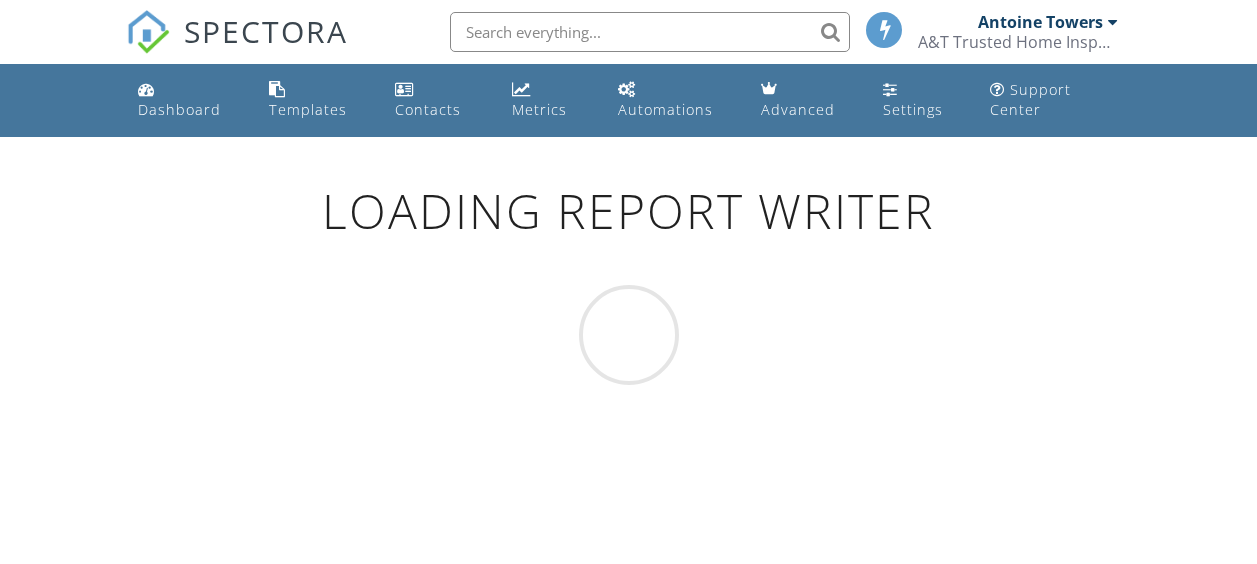 scroll, scrollTop: 0, scrollLeft: 0, axis: both 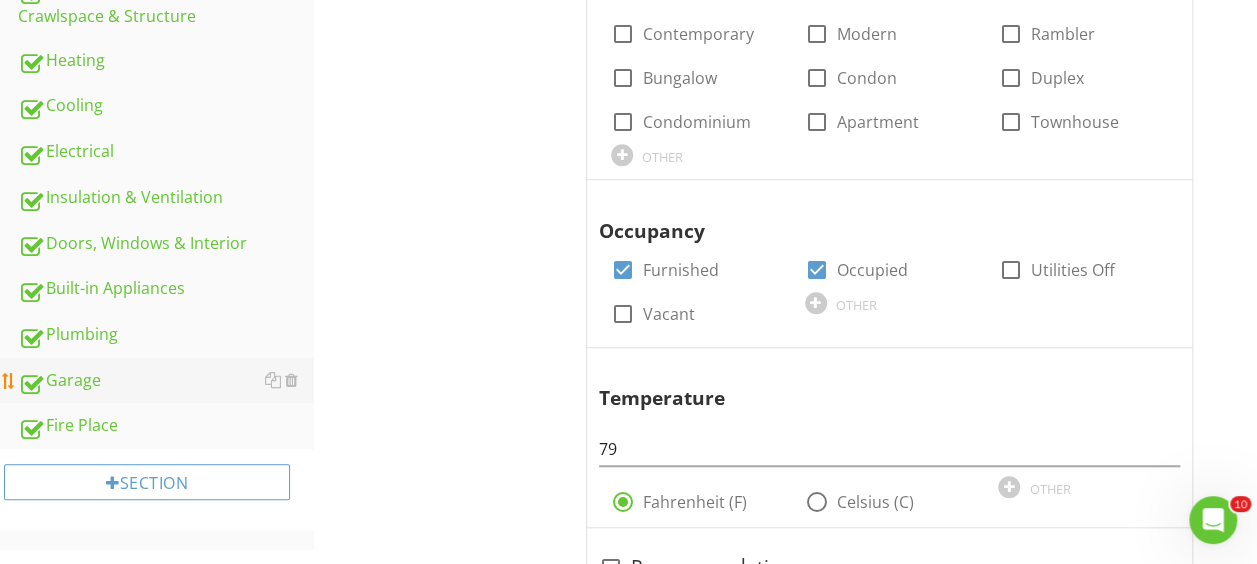 click on "Garage" at bounding box center (166, 381) 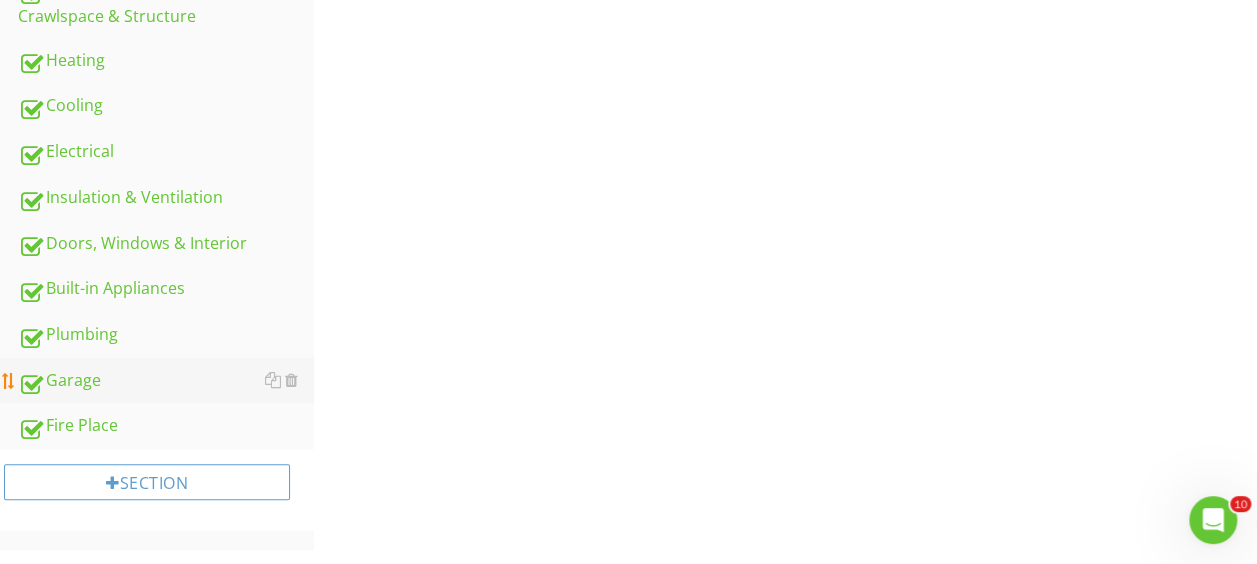 scroll, scrollTop: 730, scrollLeft: 0, axis: vertical 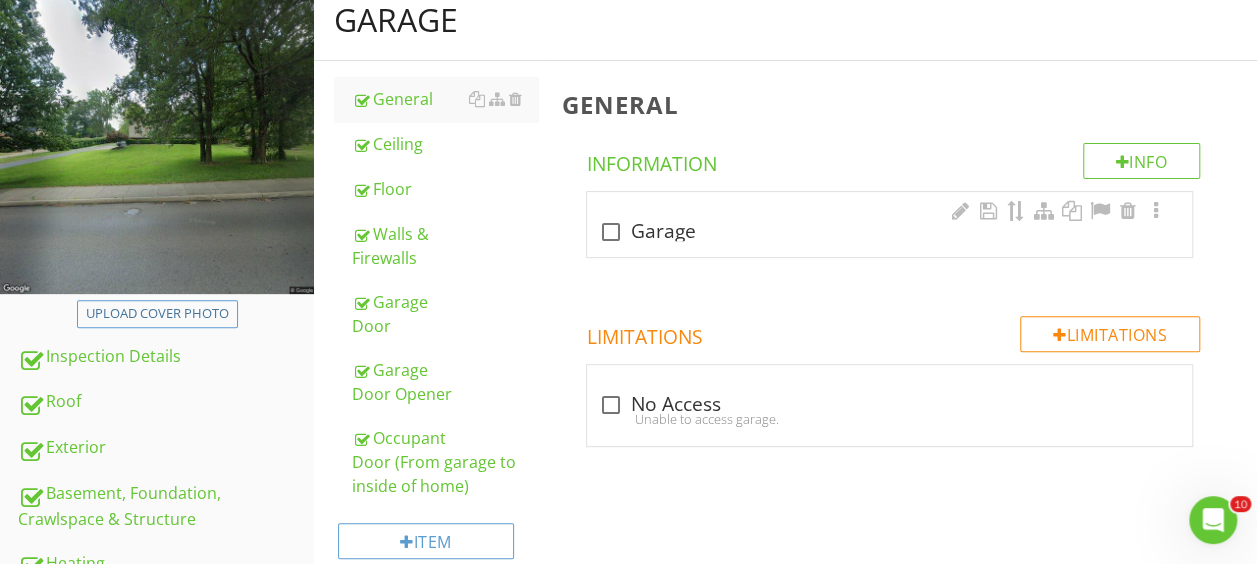 drag, startPoint x: 384, startPoint y: 137, endPoint x: 814, endPoint y: 193, distance: 433.63116 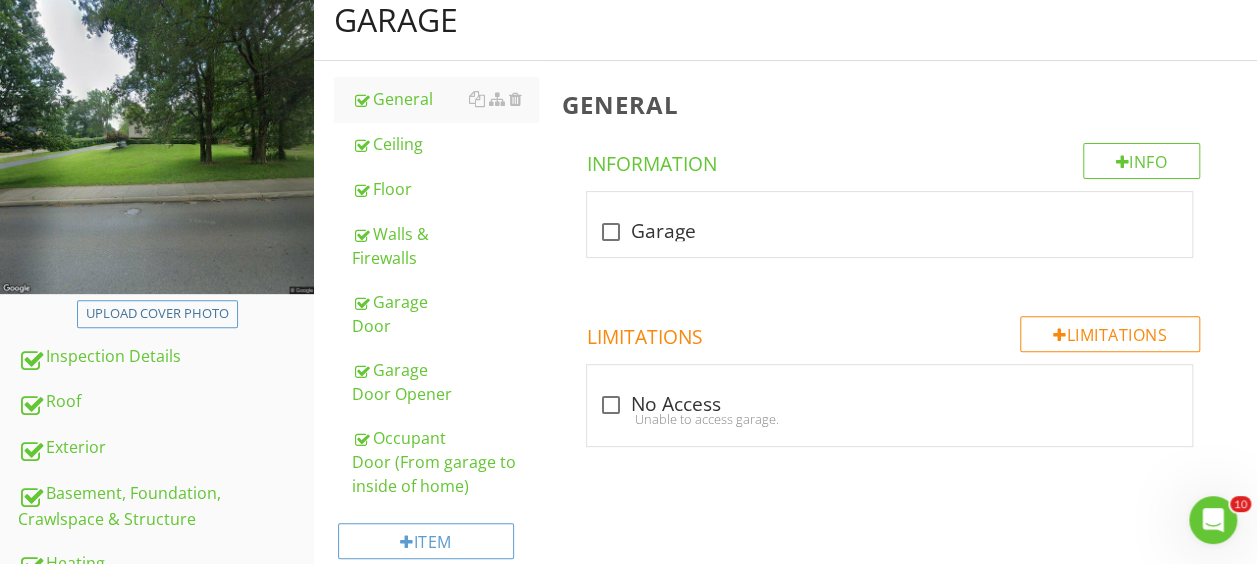 checkbox on "true" 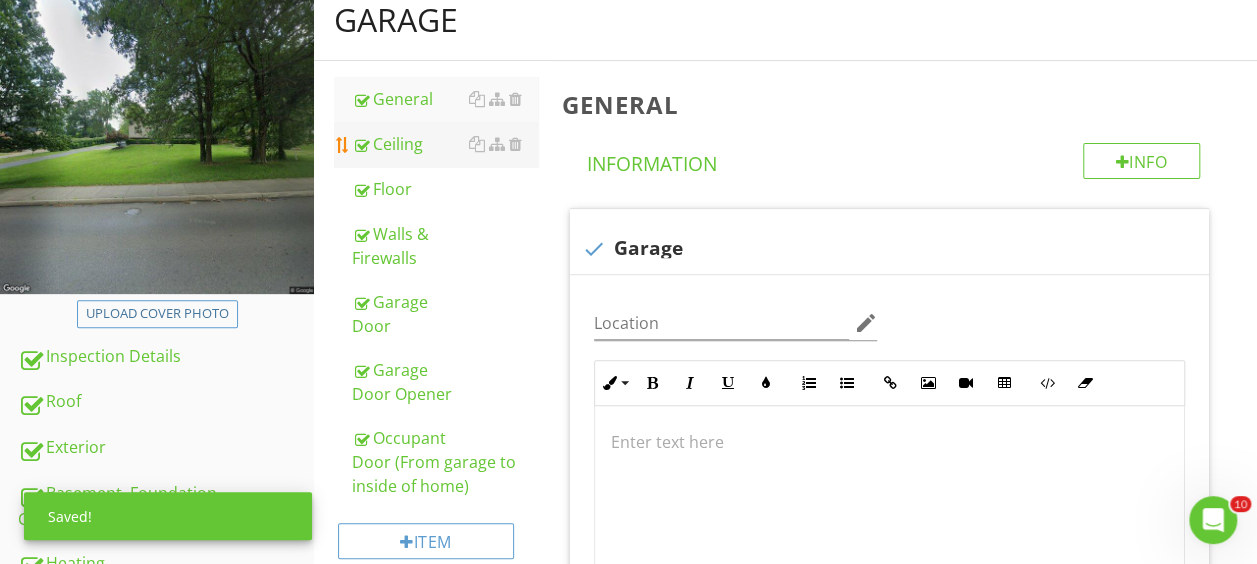 click at bounding box center [360, 145] 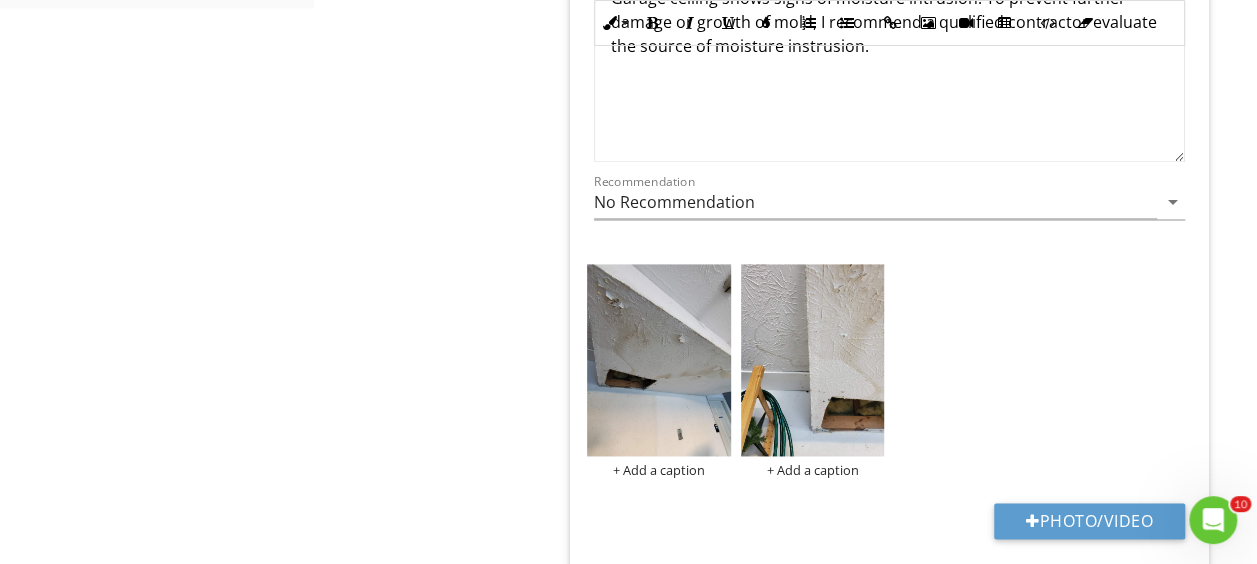 scroll, scrollTop: 1292, scrollLeft: 0, axis: vertical 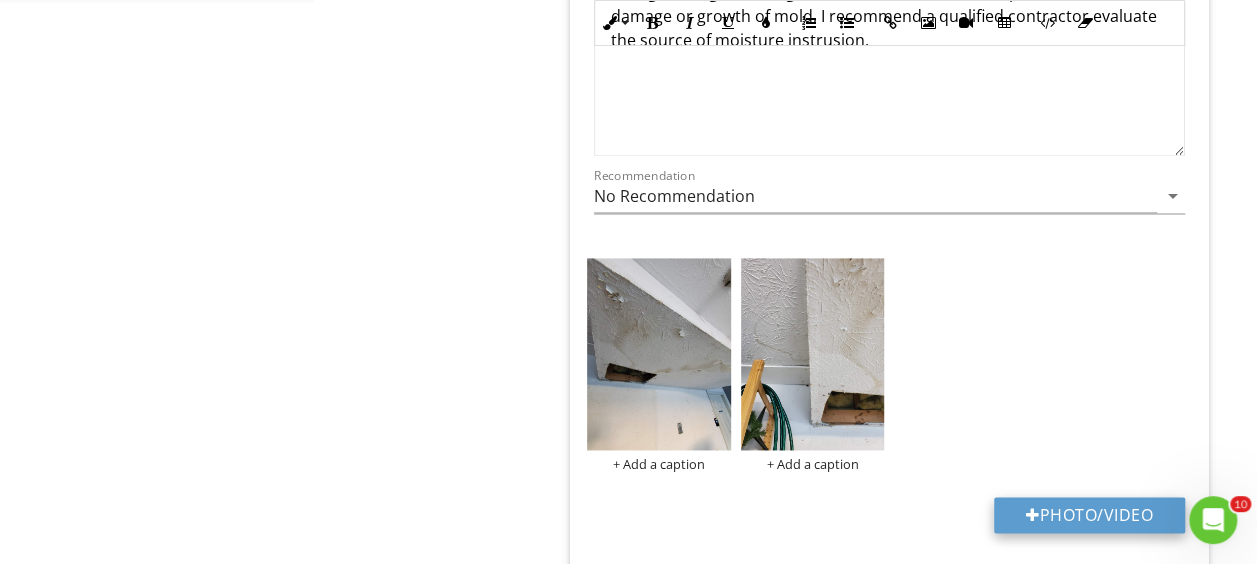 click on "Photo/Video" at bounding box center [1089, 515] 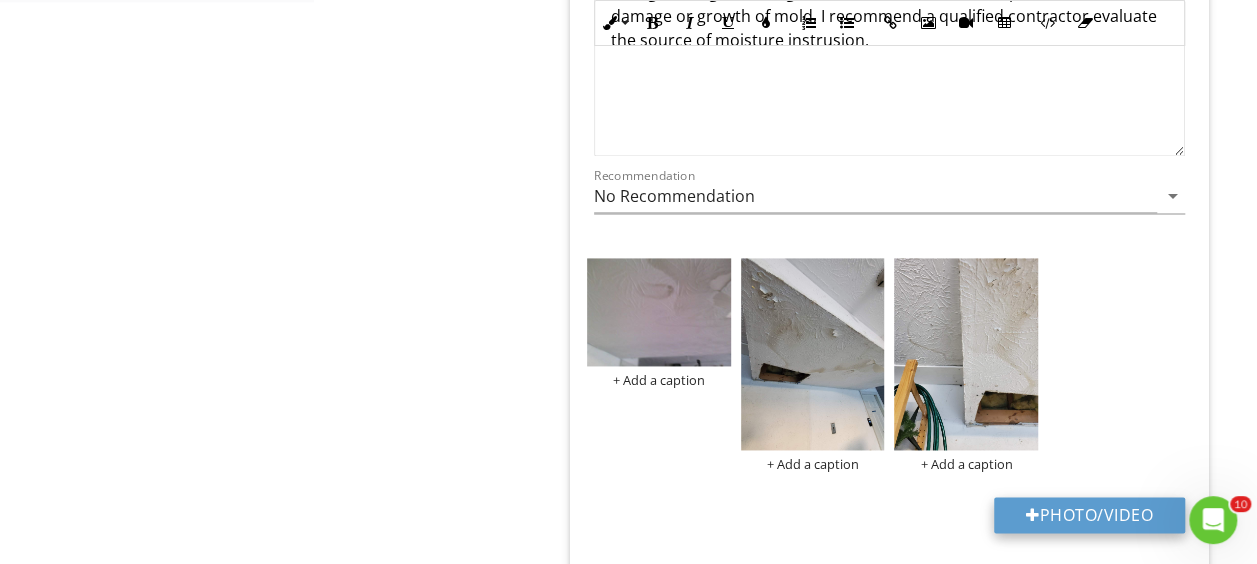 click on "Photo/Video" at bounding box center (1089, 515) 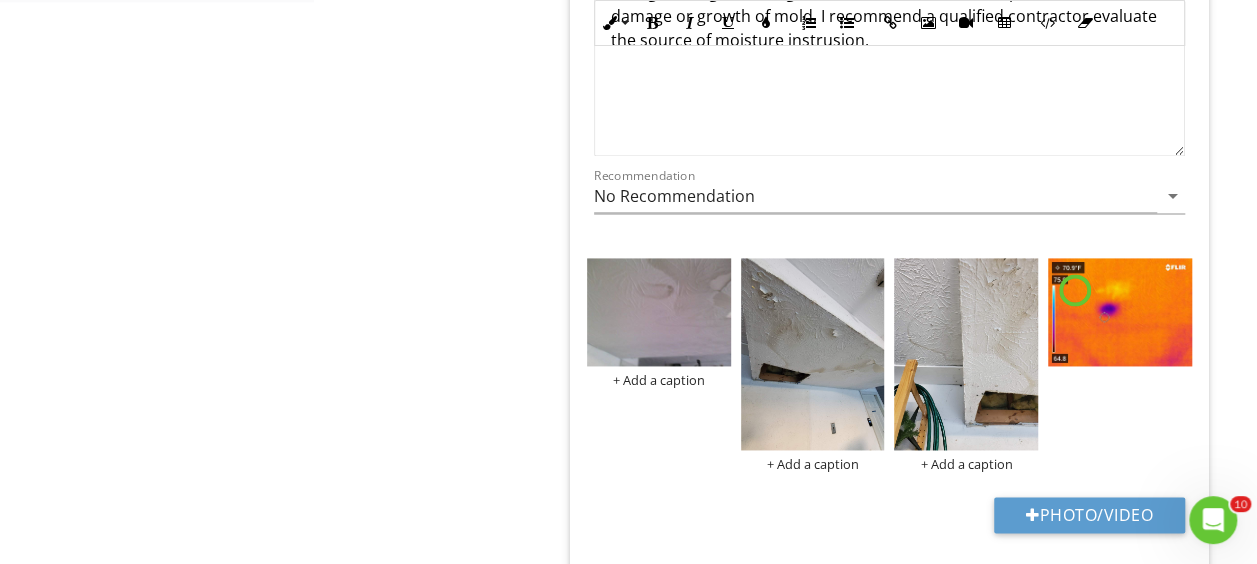 click on "Garage
General
Ceiling
Floor
Walls & Firewalls
Garage Door
Garage Door Opener
Occupant Door (From garage to inside of home)
Item
Ceiling
IN   Inspected NI   Not Inspected NP   Not Present D   Deficiency A   Acceptable
Info
Information                       check_box_outline_blank
Garage ceiling
Limitations
Limitations                       check_box_outline_blank
Inaccessible
Garage ceiling was inaccessible.
Deficiency" at bounding box center (785, -161) 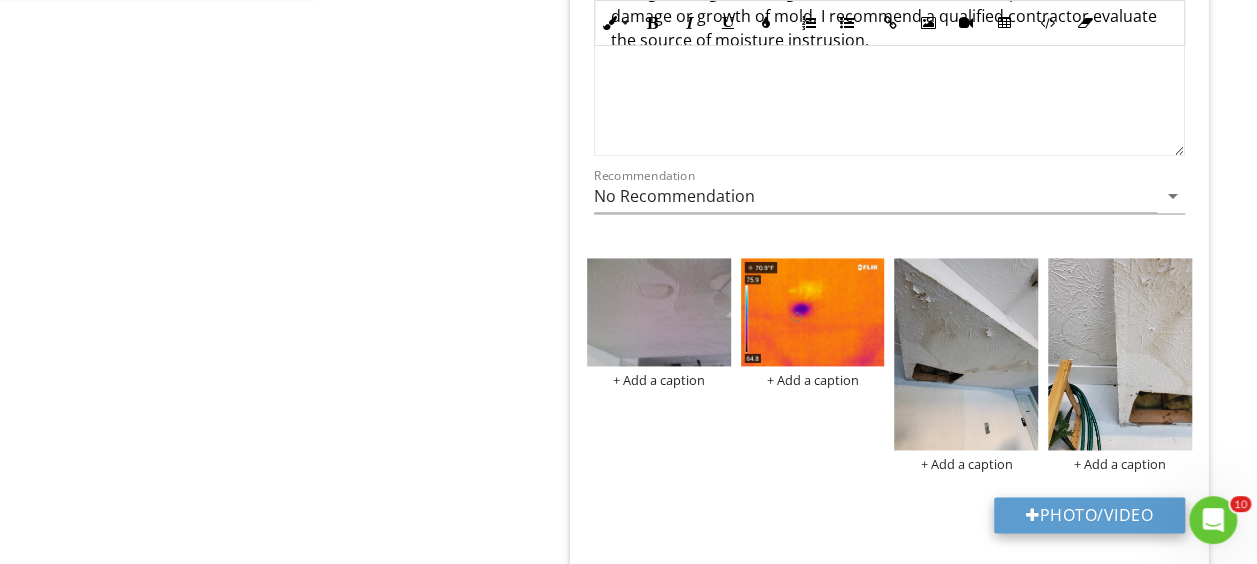 click on "Photo/Video" at bounding box center (1089, 515) 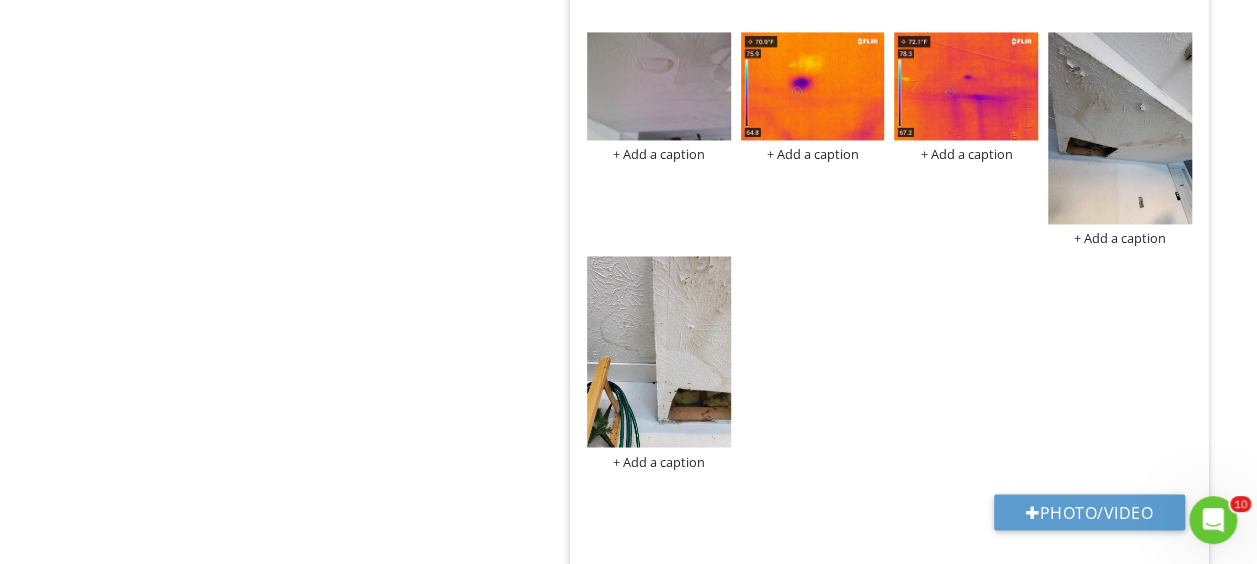 scroll, scrollTop: 1540, scrollLeft: 0, axis: vertical 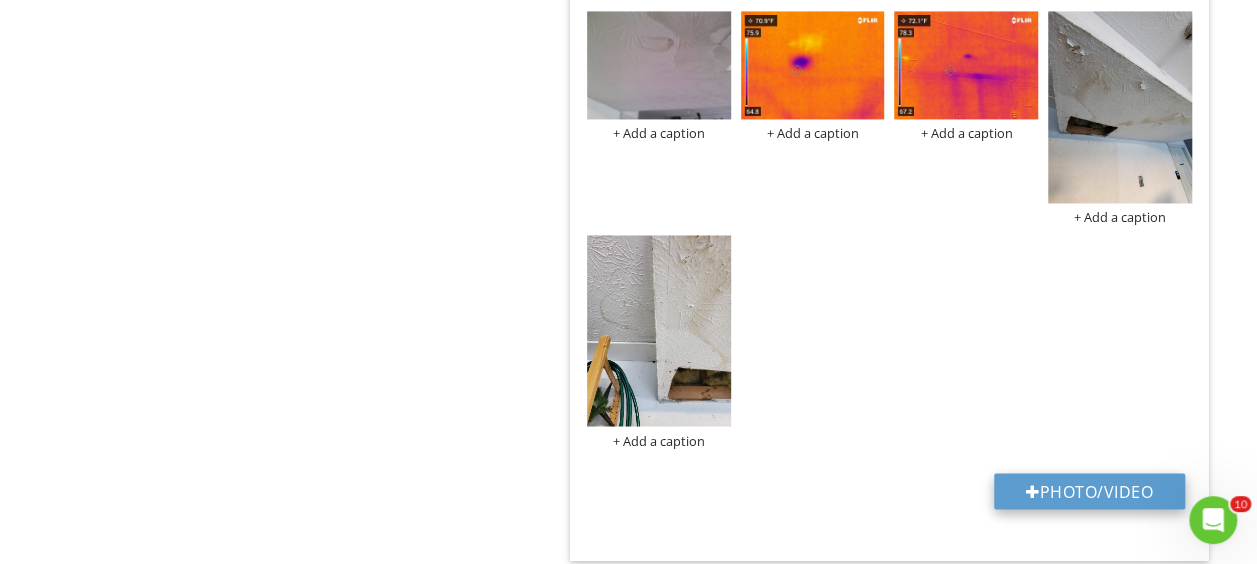 click on "Photo/Video" at bounding box center [1089, 491] 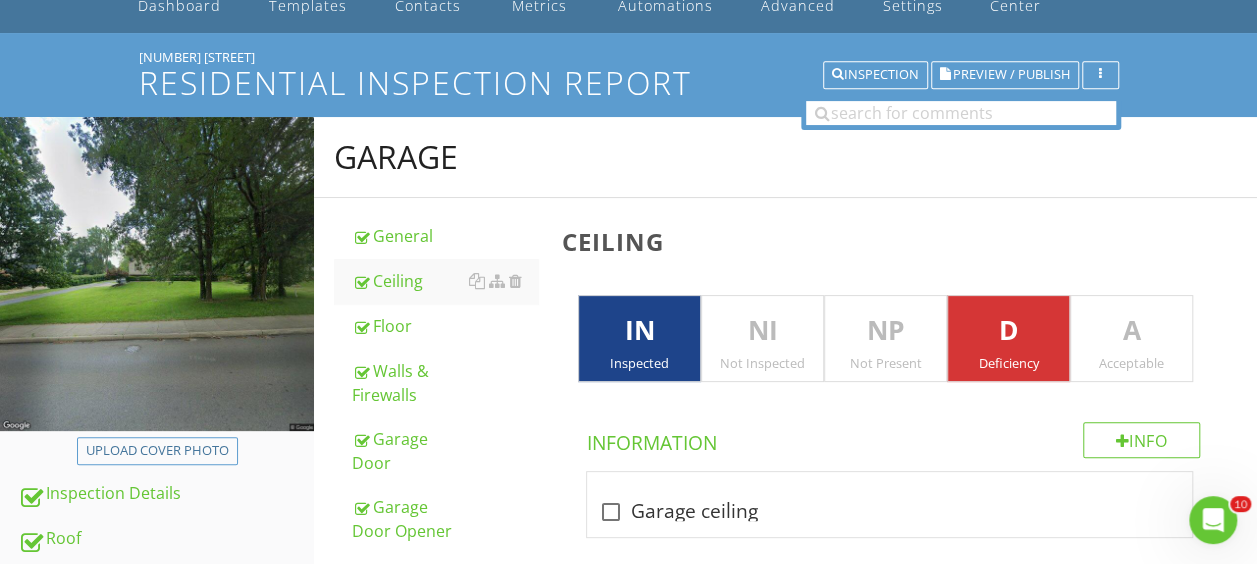 scroll, scrollTop: 0, scrollLeft: 0, axis: both 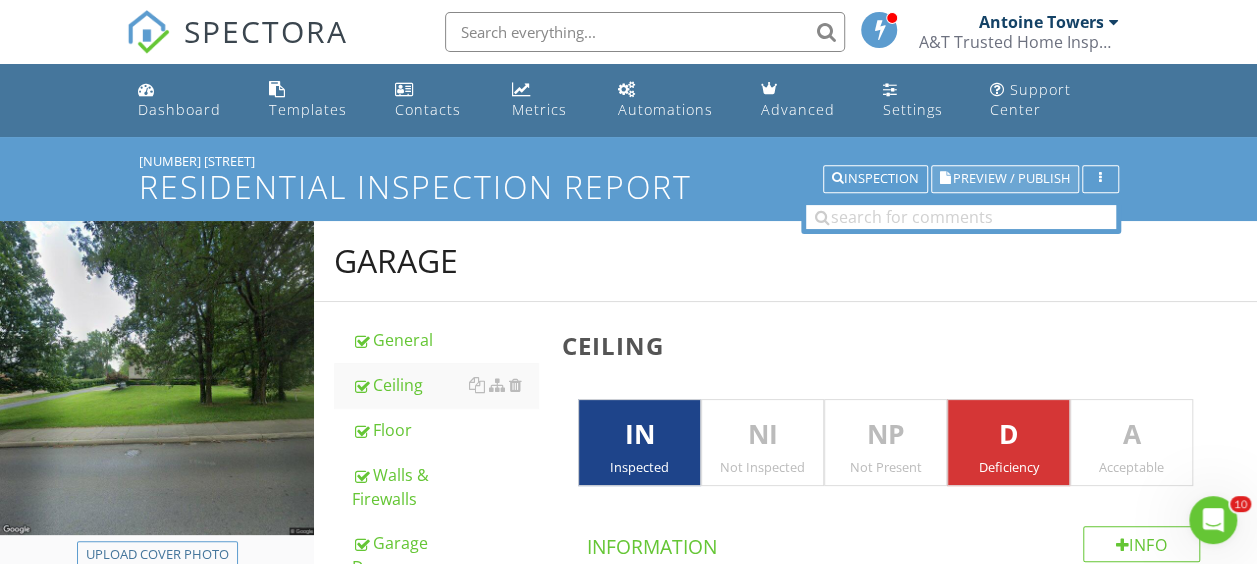 click on "Preview / Publish" at bounding box center (1011, 179) 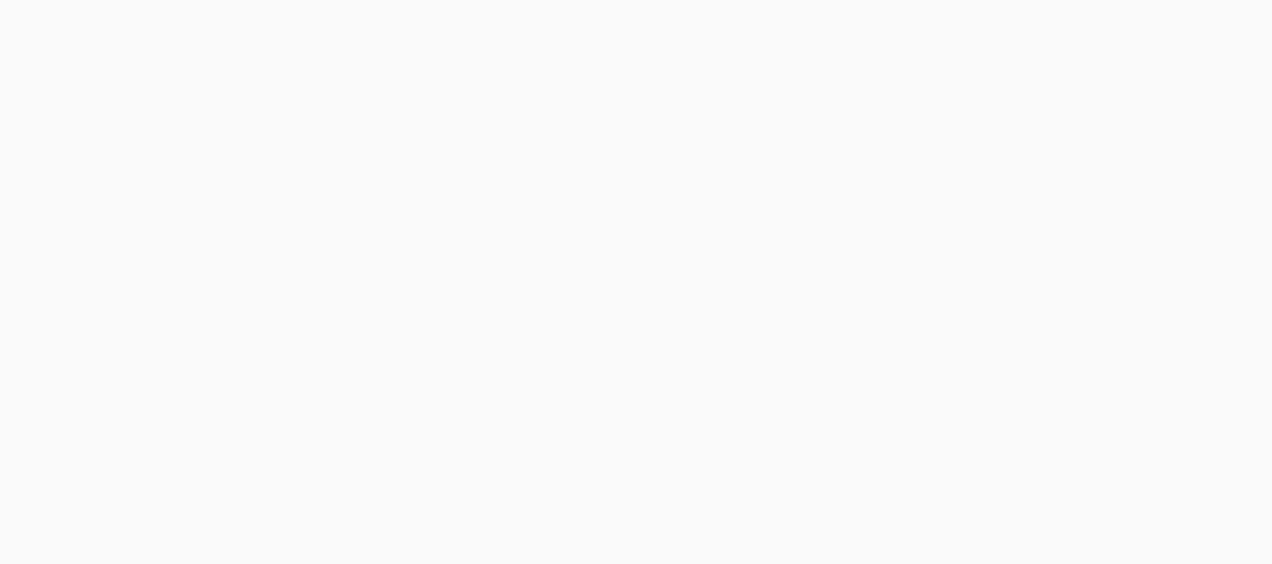 scroll, scrollTop: 0, scrollLeft: 0, axis: both 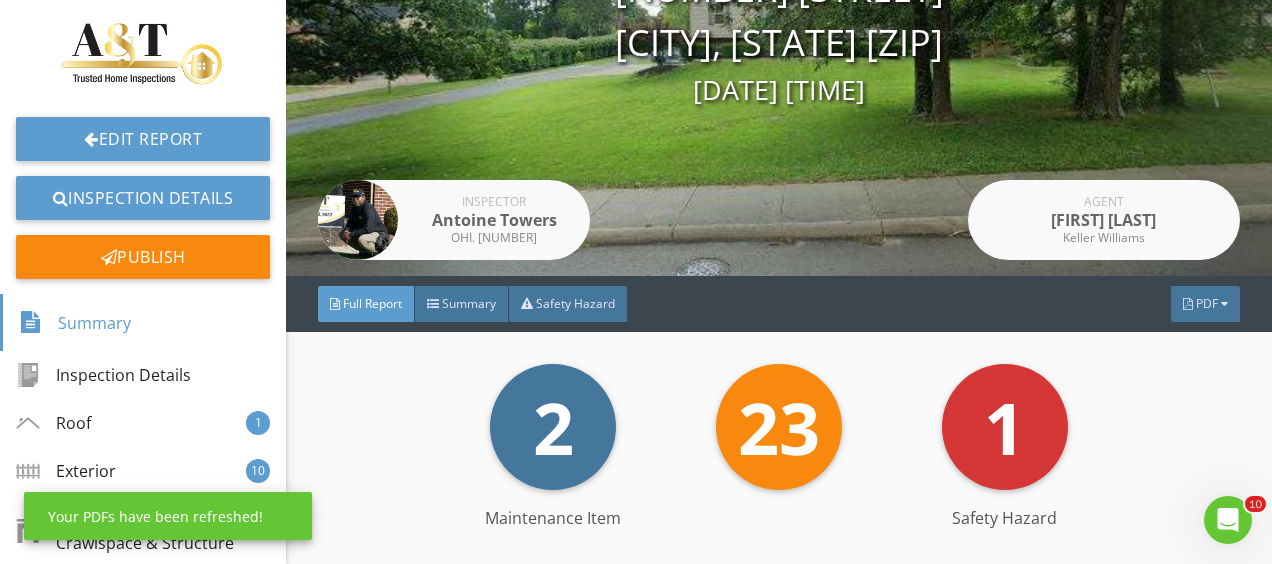click on "PDF" at bounding box center (1207, 303) 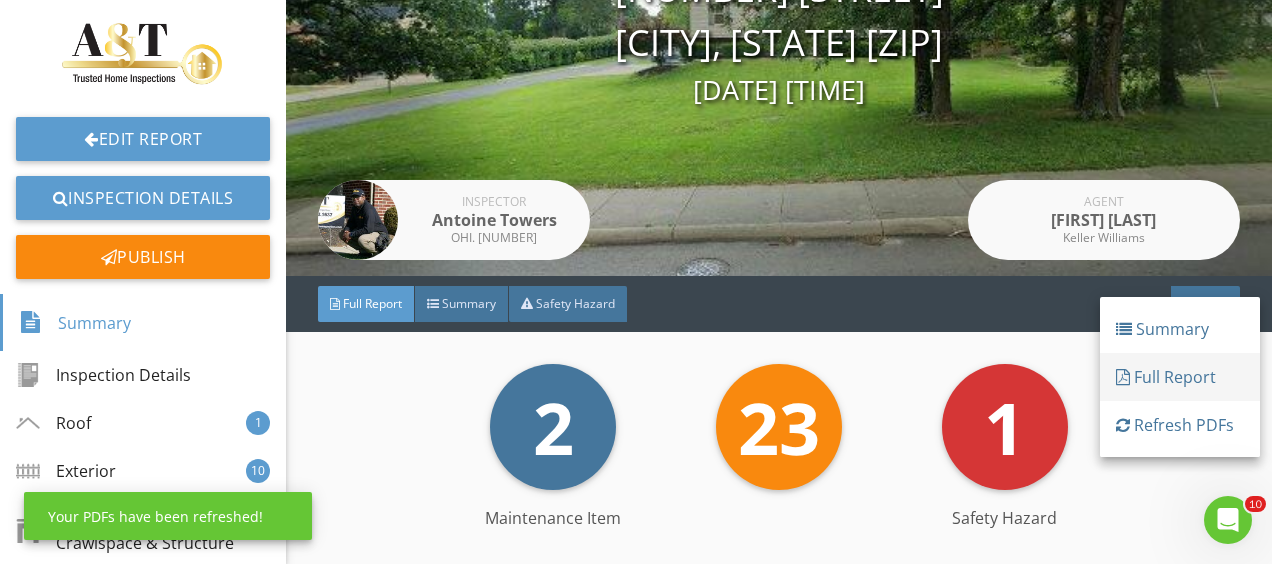 click on "Full Report" at bounding box center [1180, 377] 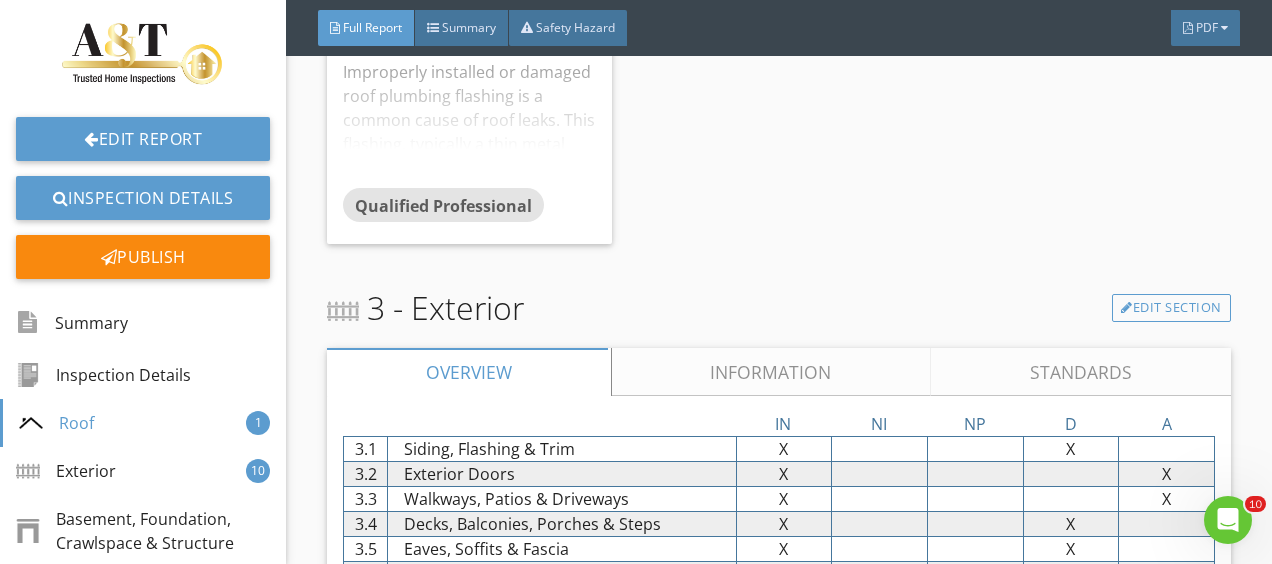 scroll, scrollTop: 1636, scrollLeft: 0, axis: vertical 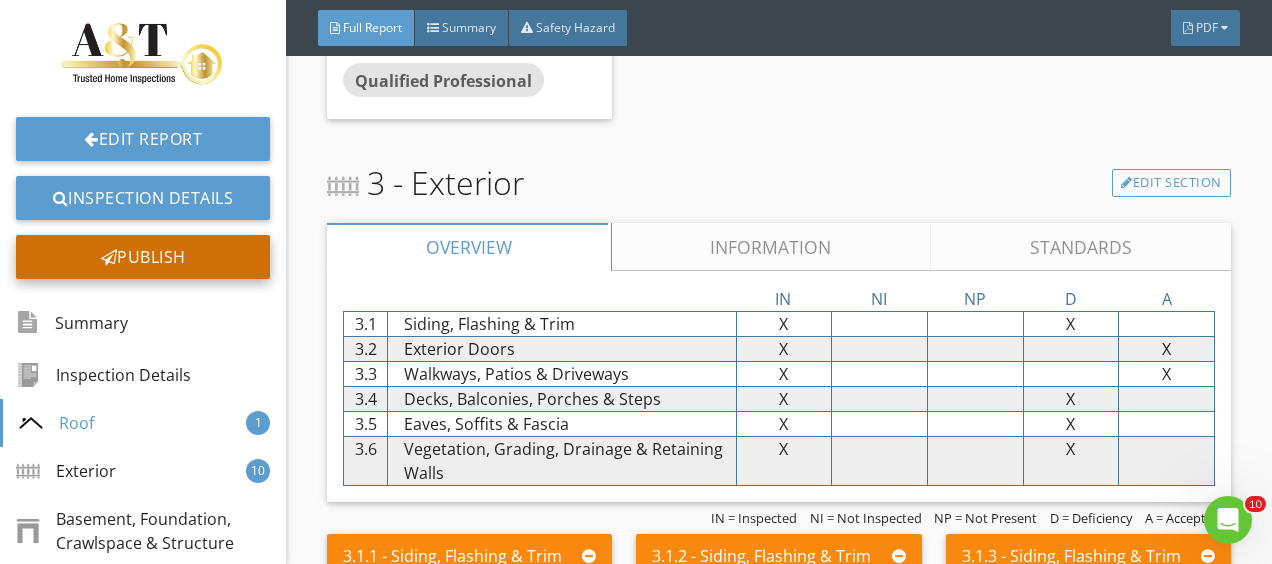 click on "Publish" at bounding box center (143, 257) 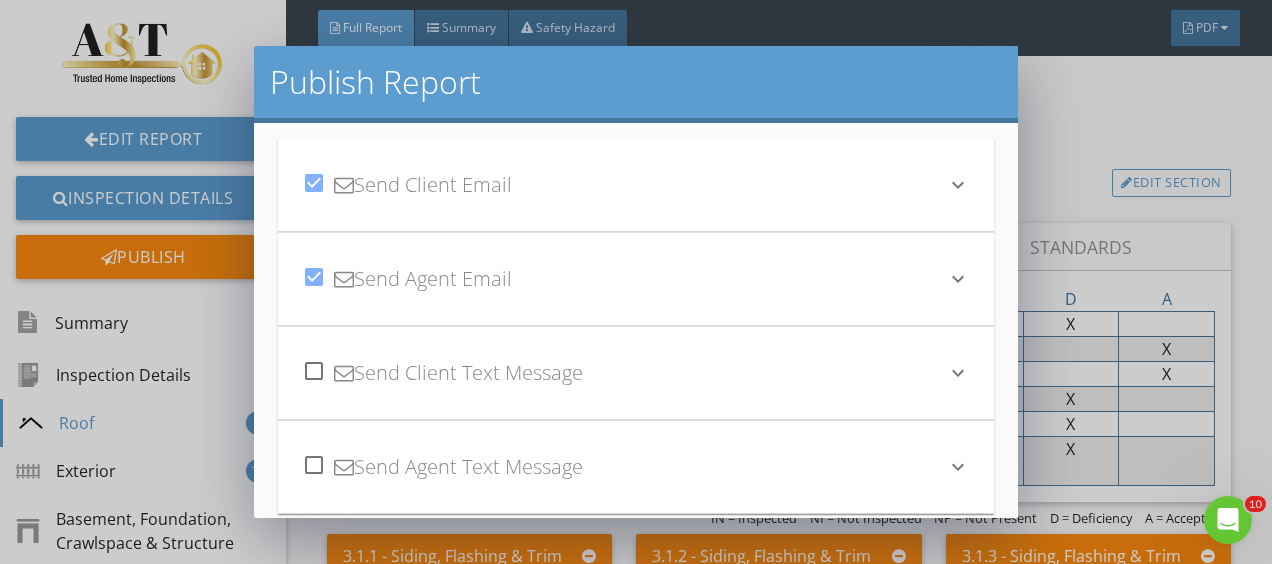 scroll, scrollTop: 120, scrollLeft: 0, axis: vertical 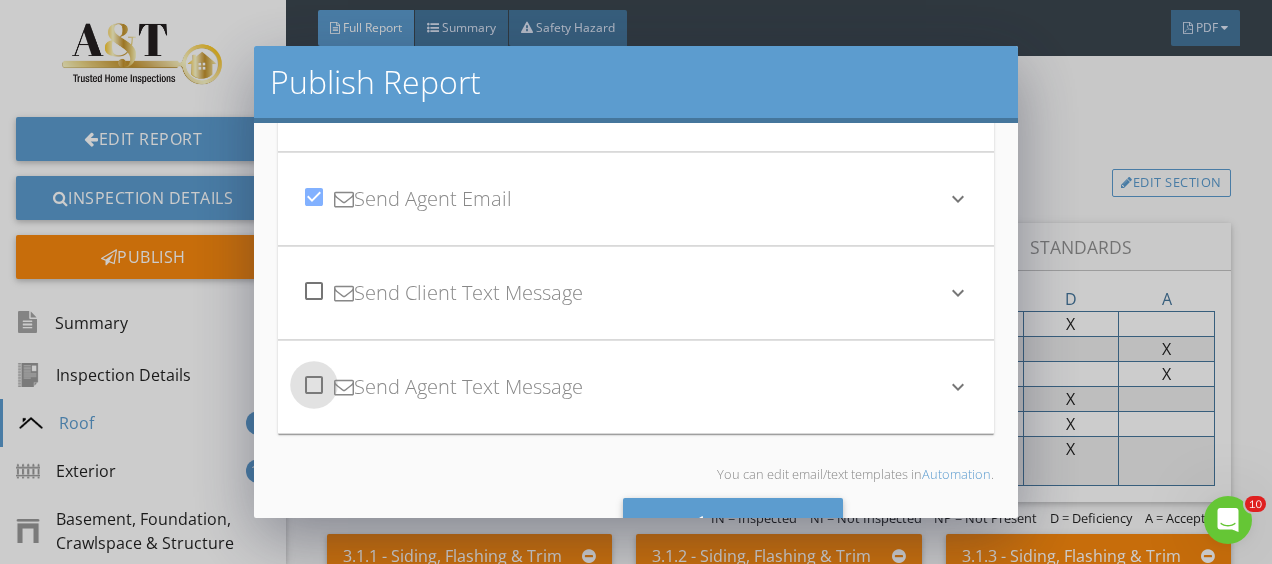 click at bounding box center [314, 385] 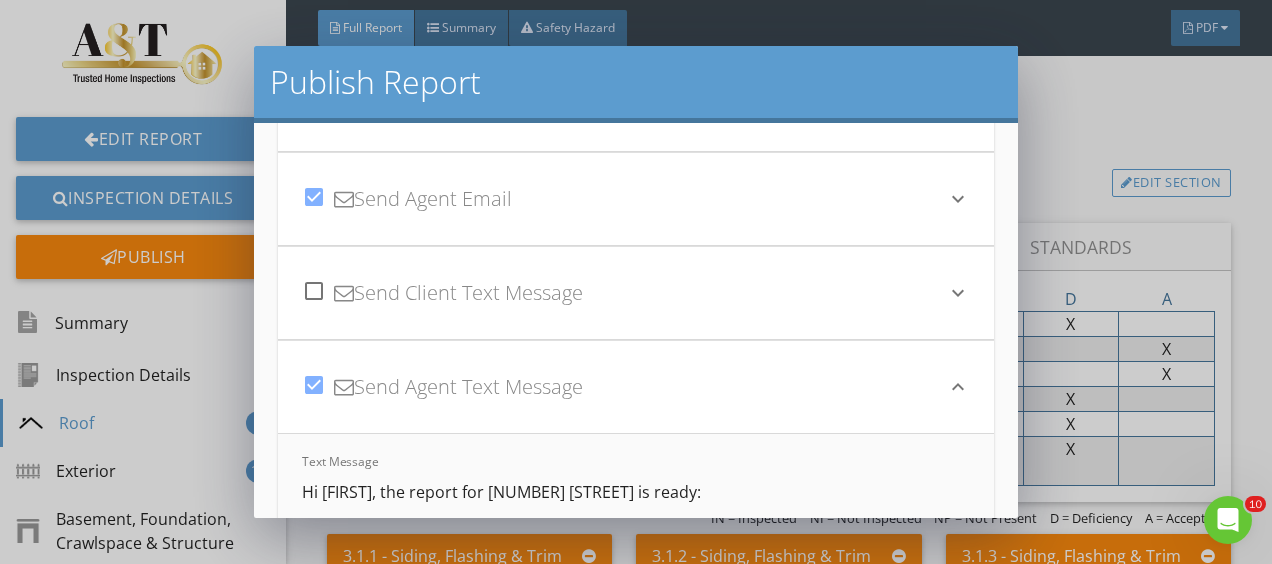 click at bounding box center (314, 291) 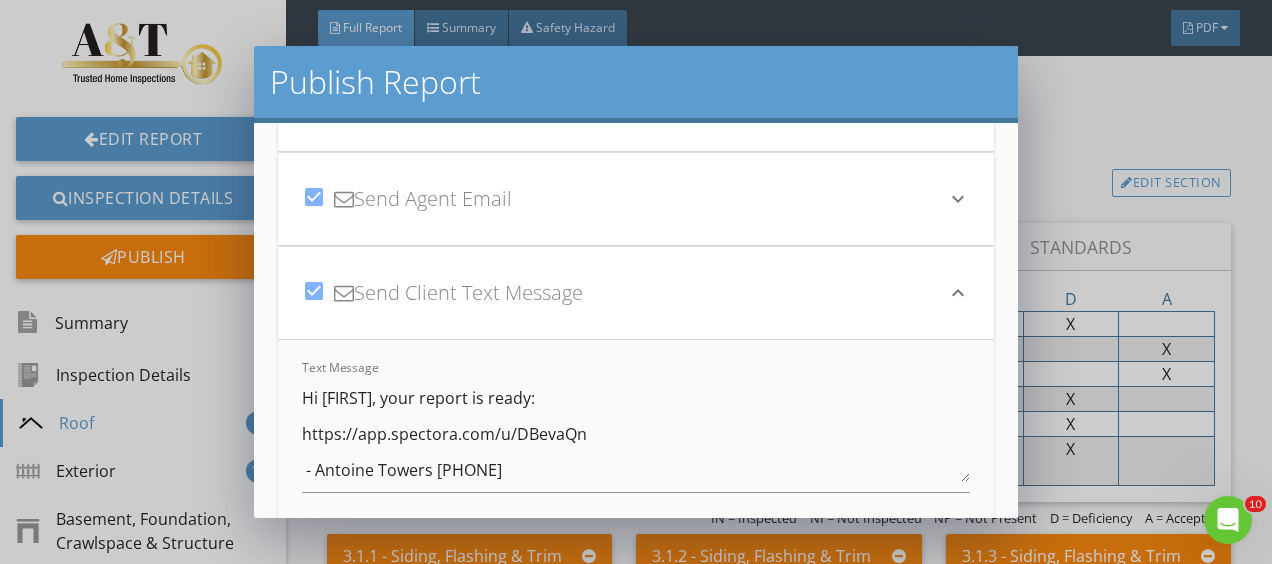 click on "check_box
Send Client Email
keyboard_arrow_down   Subject Your Home Inspection Report   Inline Style XLarge Large Normal Small Light Small/Light Bold Italic Underline Colors Ordered List Unordered List Insert Link Insert Image Insert Video Insert Table Code View Clear Formatting Hi Todd, Your inspection report is ready! View it here: Inspection Details Here's a few tips for reading your home inspection report. Let me know if you have any questions. Thank you! A brief review on goggle would greatly be appreciated at your convince, the link is below.  https://g.page/r/CREgXYhF1A_PEBM/review Enter text here check_box
Send Agent Email
keyboard_arrow_down   Subject Report Ready   Inline Style XLarge Large Normal Small Light Small/Light Bold Italic Underline Colors Ordered List Unordered List Insert Link Insert Image Insert Video Insert Table Code View Clear Formatting Hi Harolf," at bounding box center (635, 320) 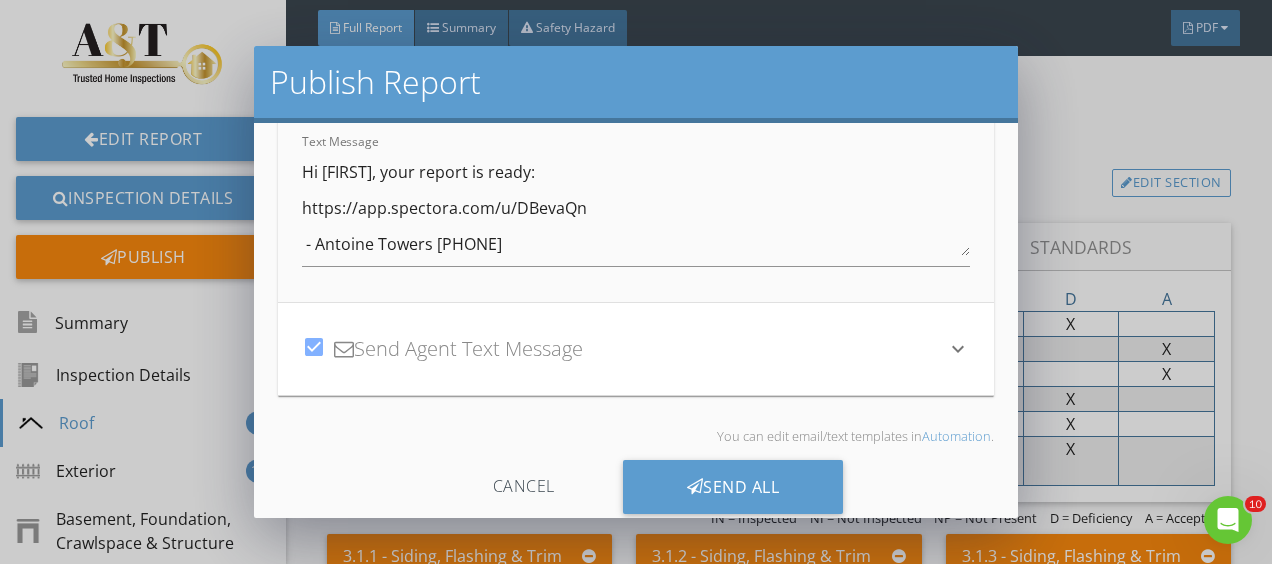 scroll, scrollTop: 378, scrollLeft: 0, axis: vertical 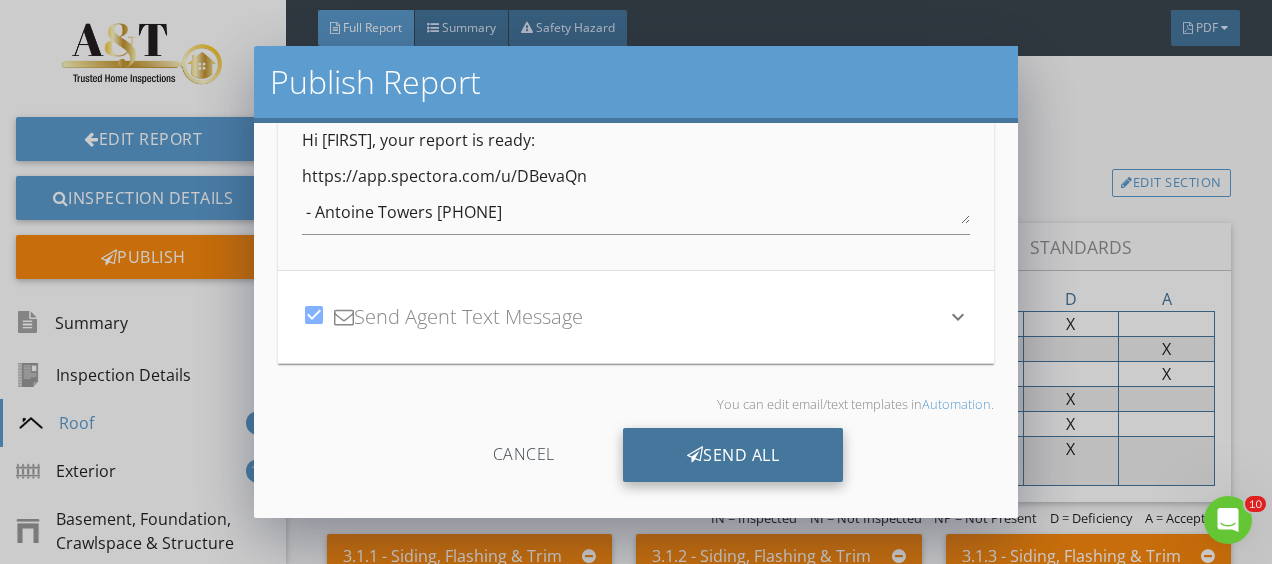 click on "Send All" at bounding box center [733, 455] 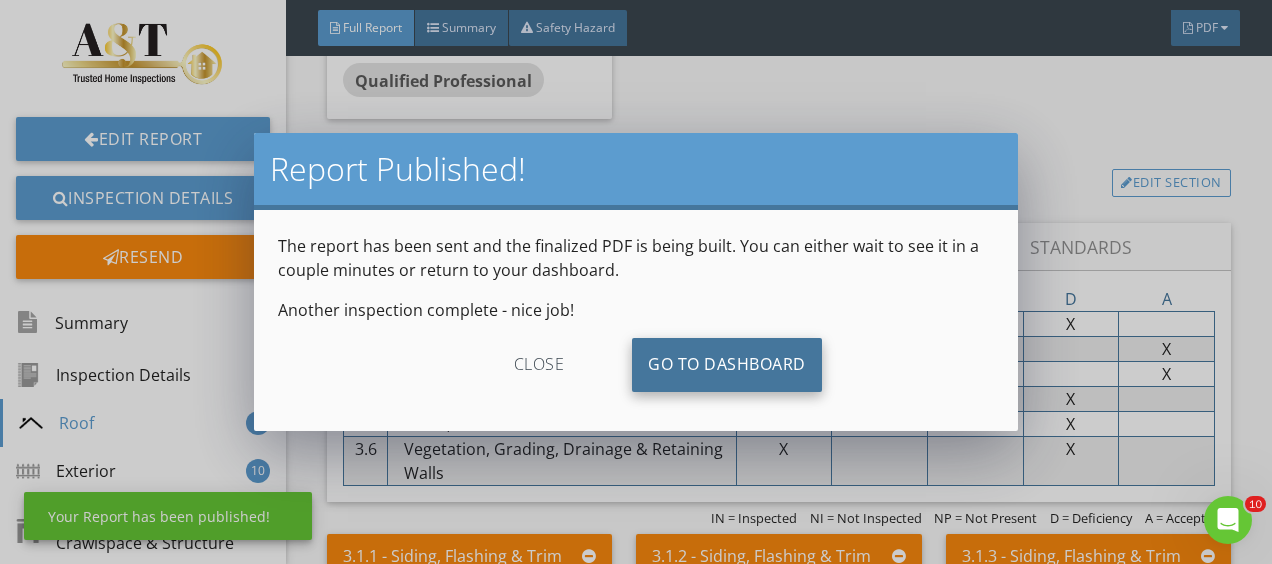 click on "Go To Dashboard" at bounding box center (727, 365) 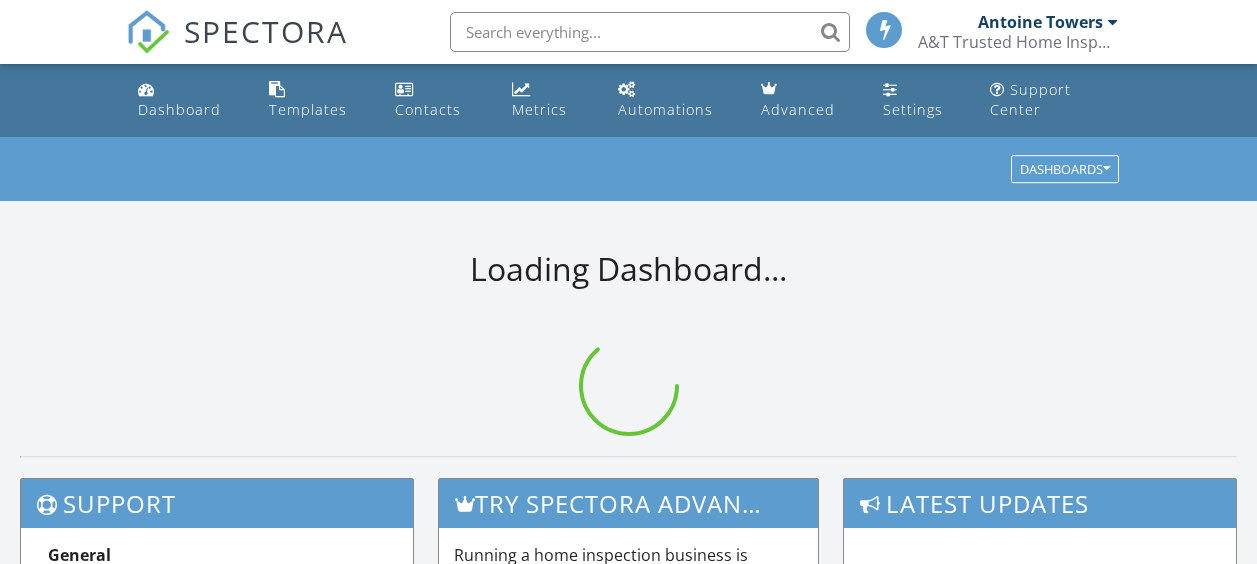 scroll, scrollTop: 0, scrollLeft: 0, axis: both 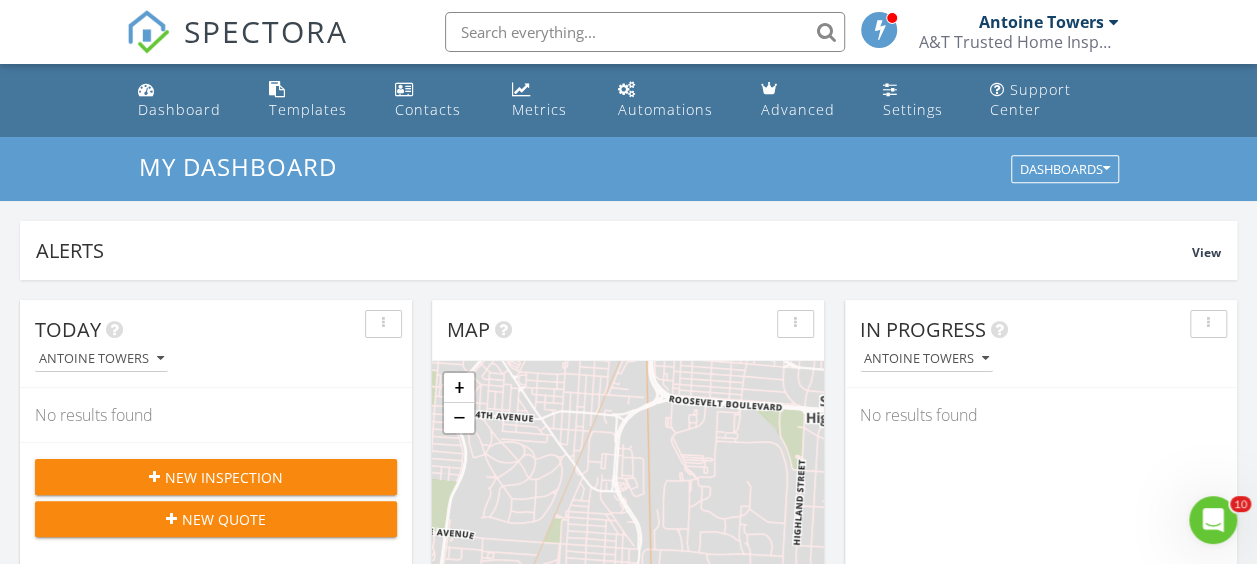 drag, startPoint x: 705, startPoint y: 277, endPoint x: 476, endPoint y: 32, distance: 335.3595 